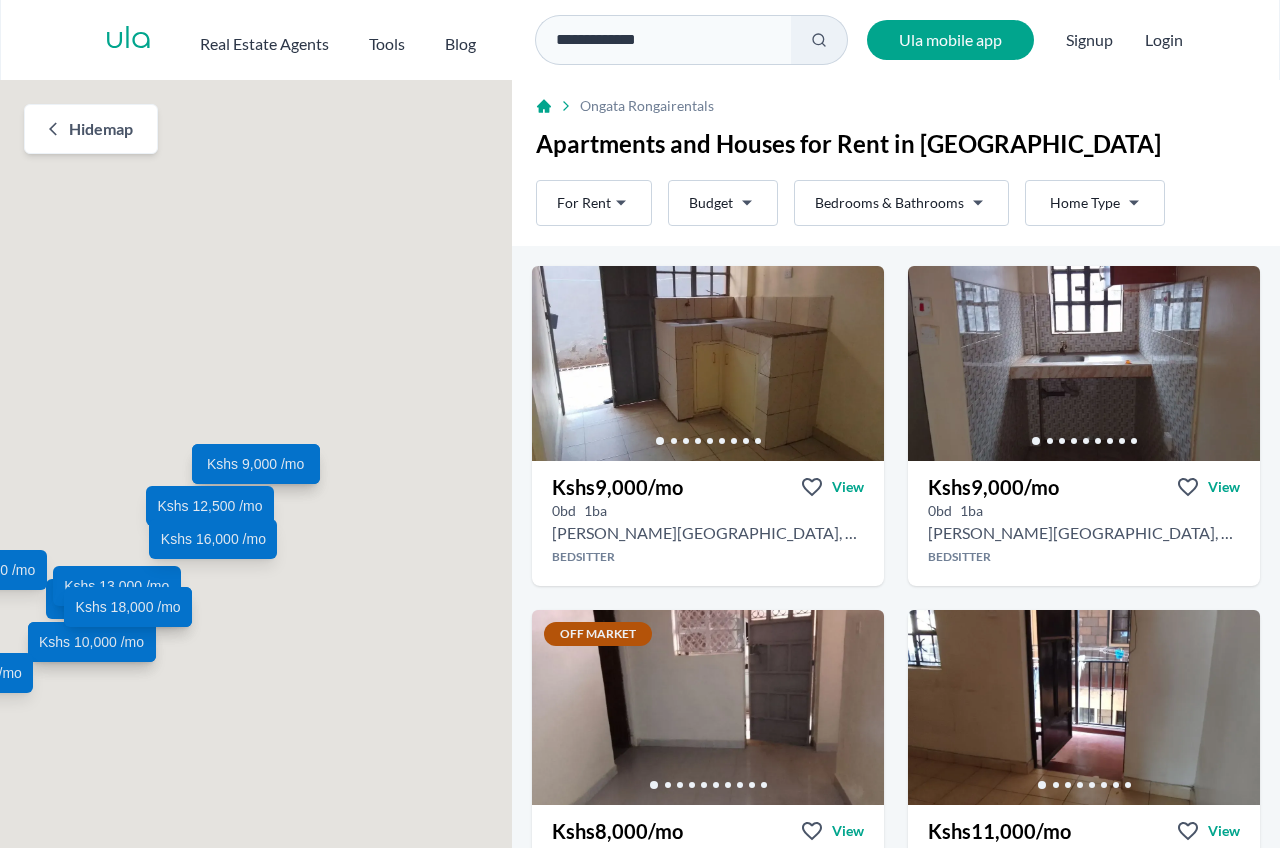 scroll, scrollTop: 0, scrollLeft: 0, axis: both 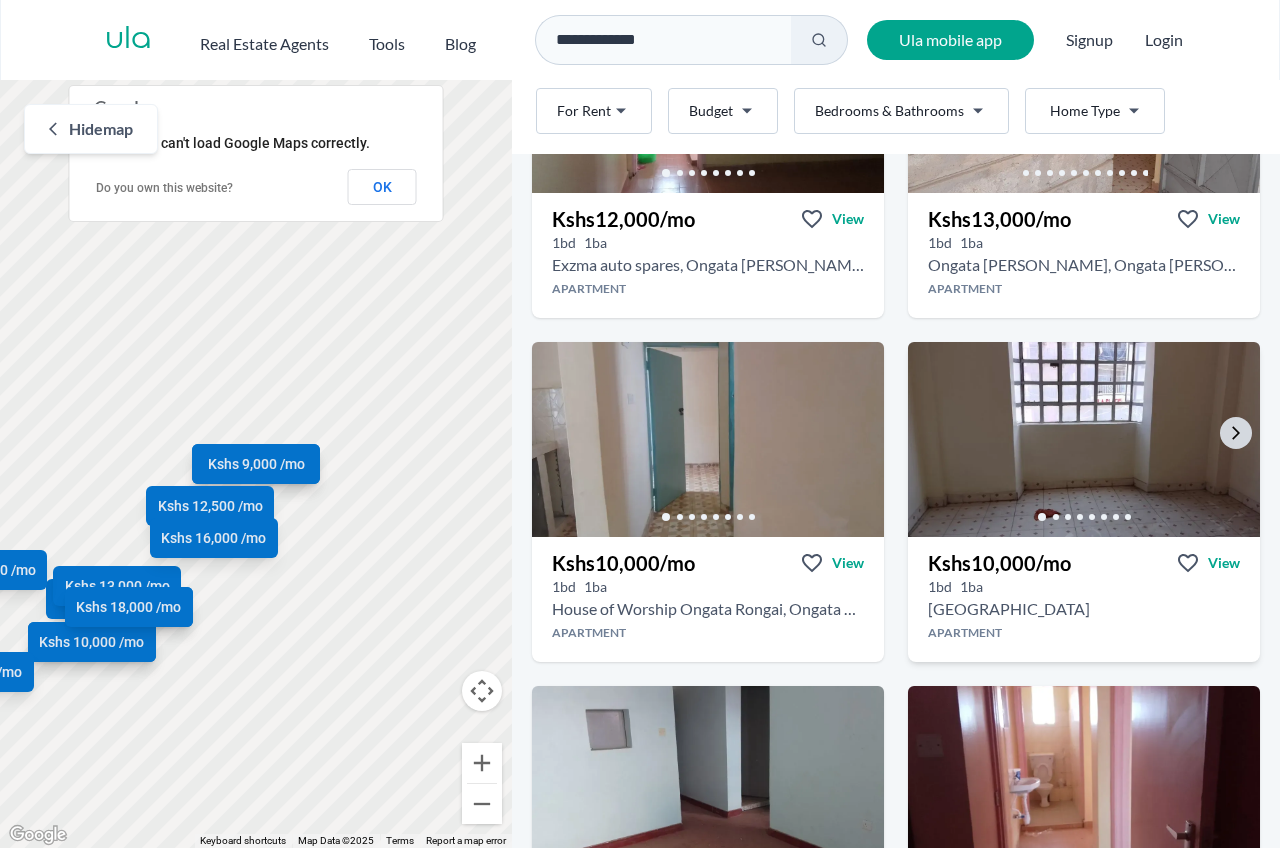 click at bounding box center [1084, 439] 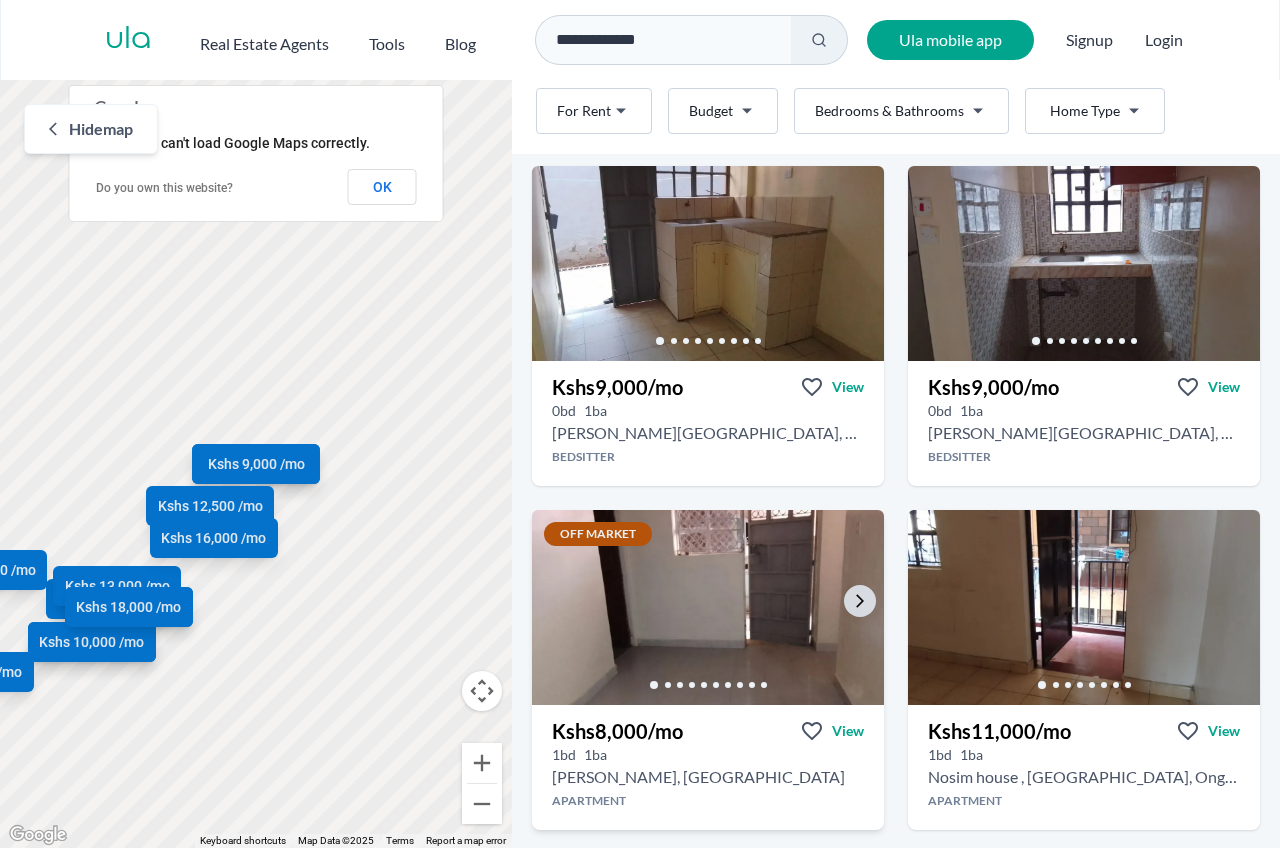 scroll, scrollTop: 0, scrollLeft: 0, axis: both 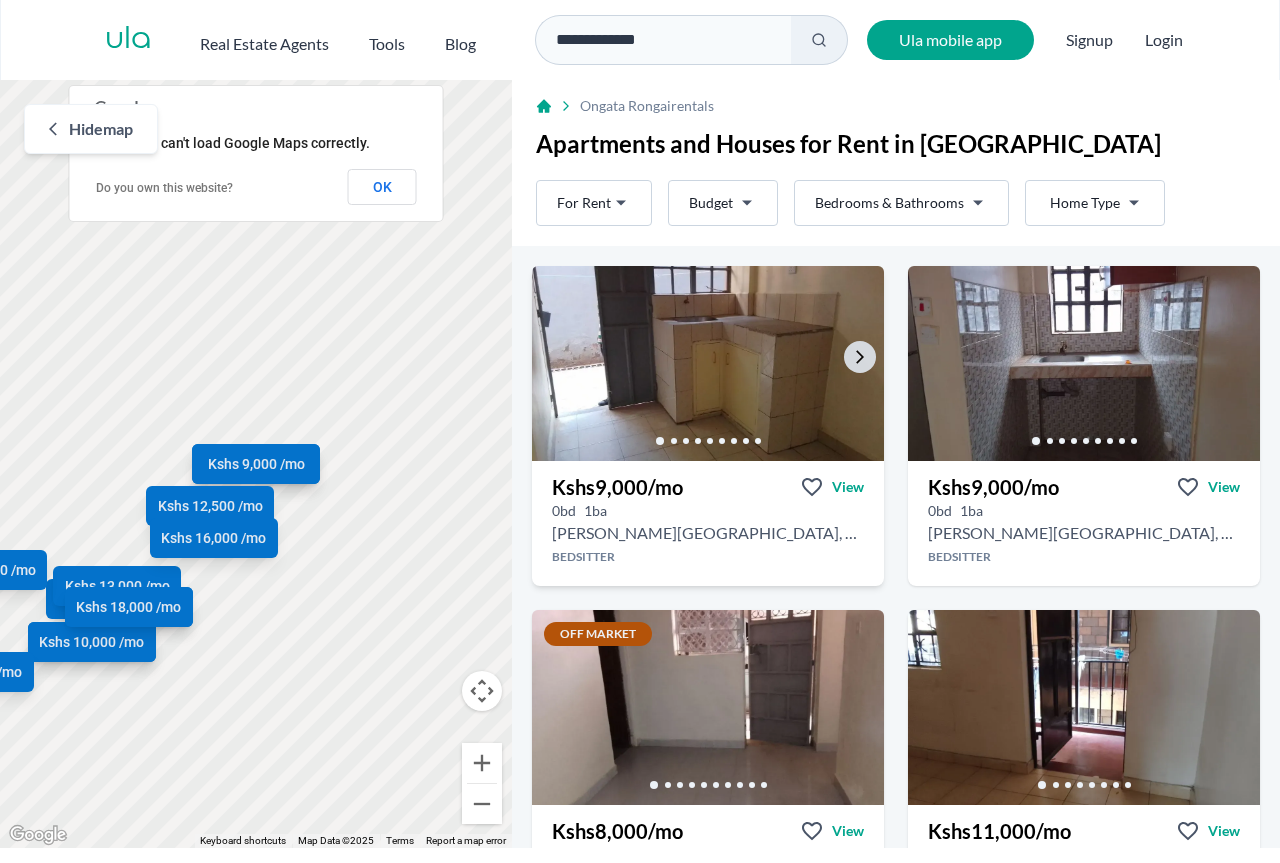 click at bounding box center [708, 363] 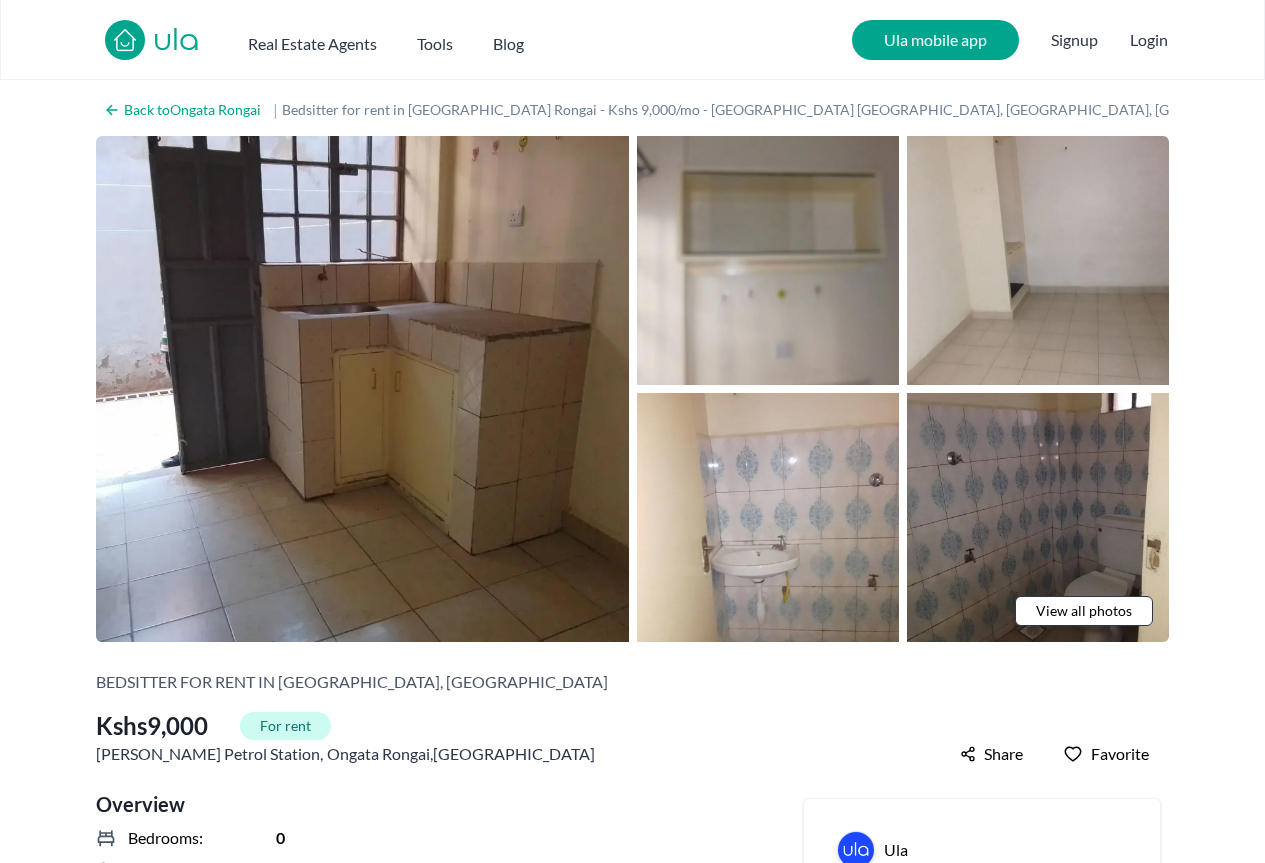 click on "View all photos" at bounding box center (1084, 611) 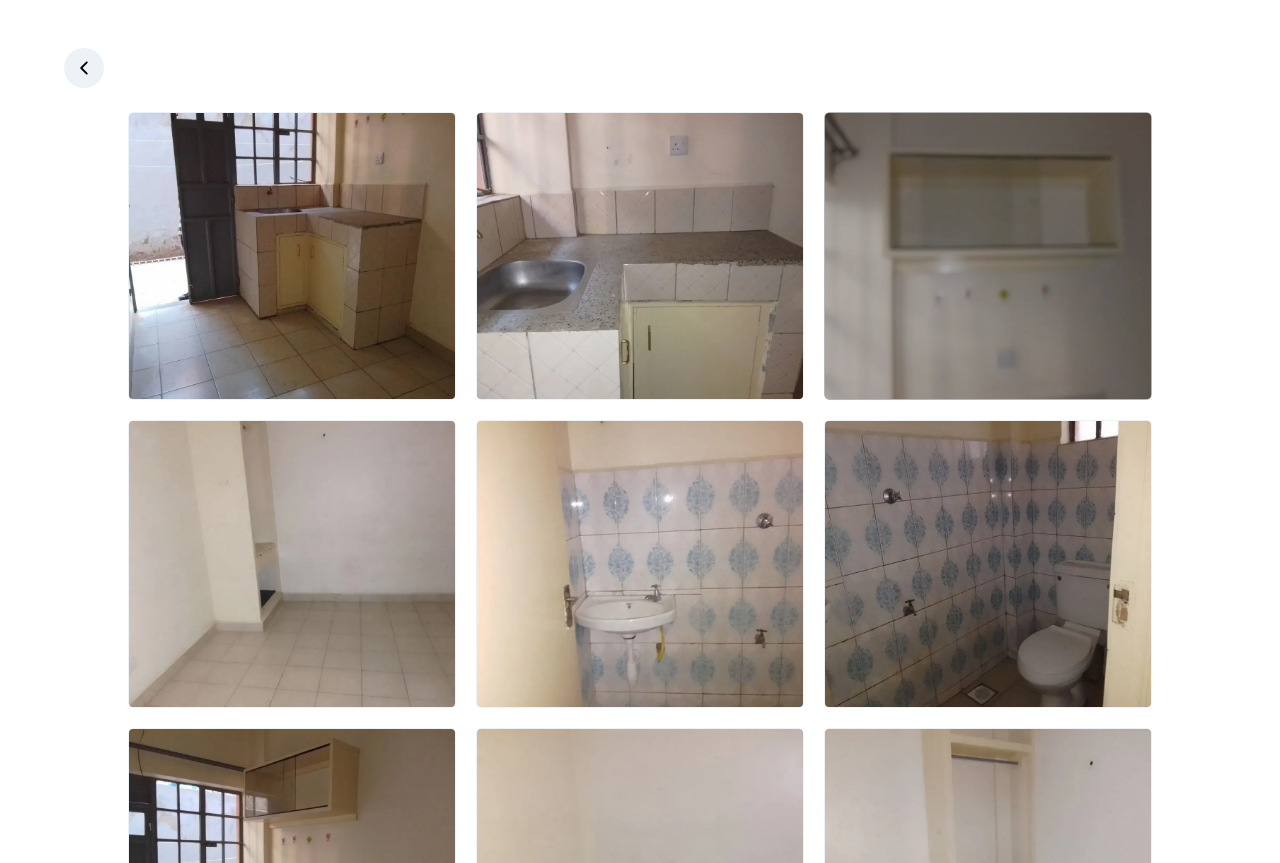 click at bounding box center (988, 256) 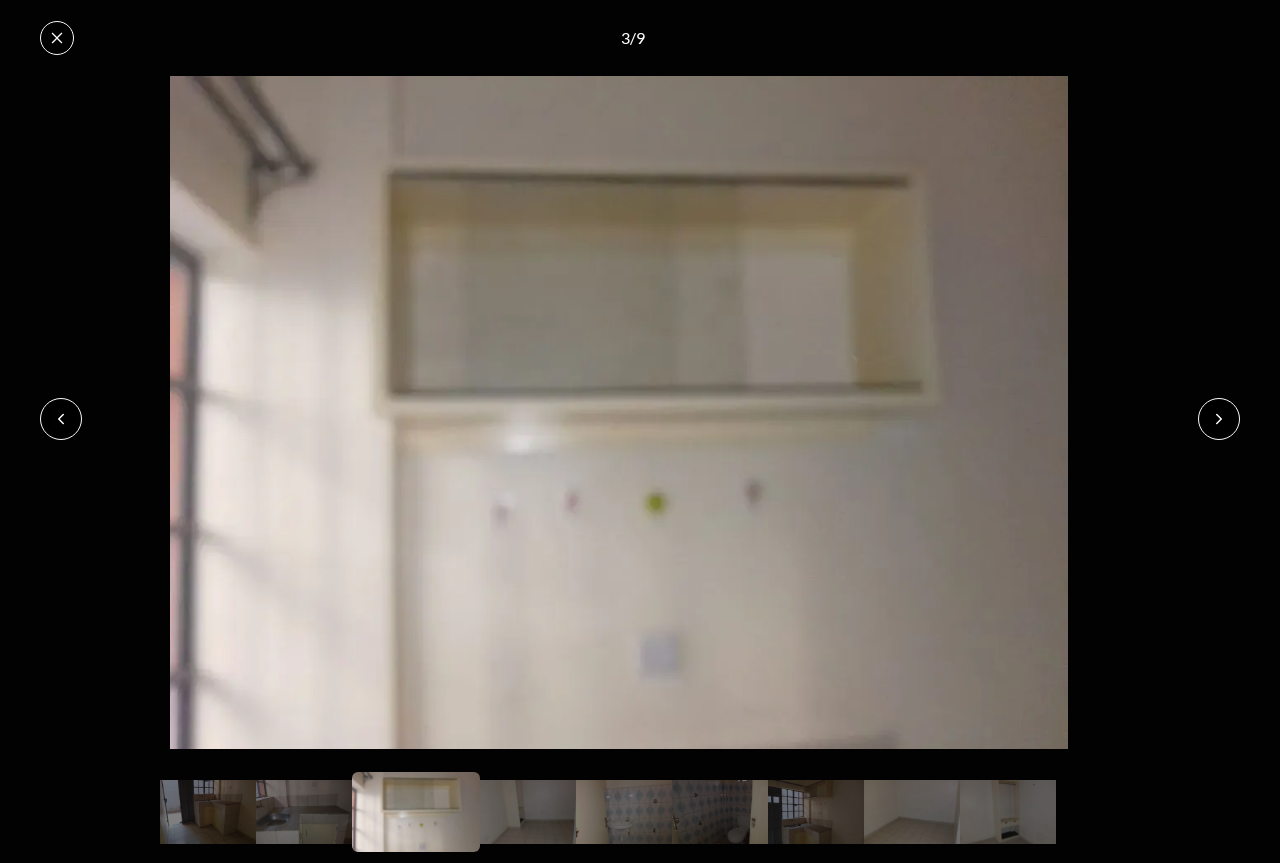 click 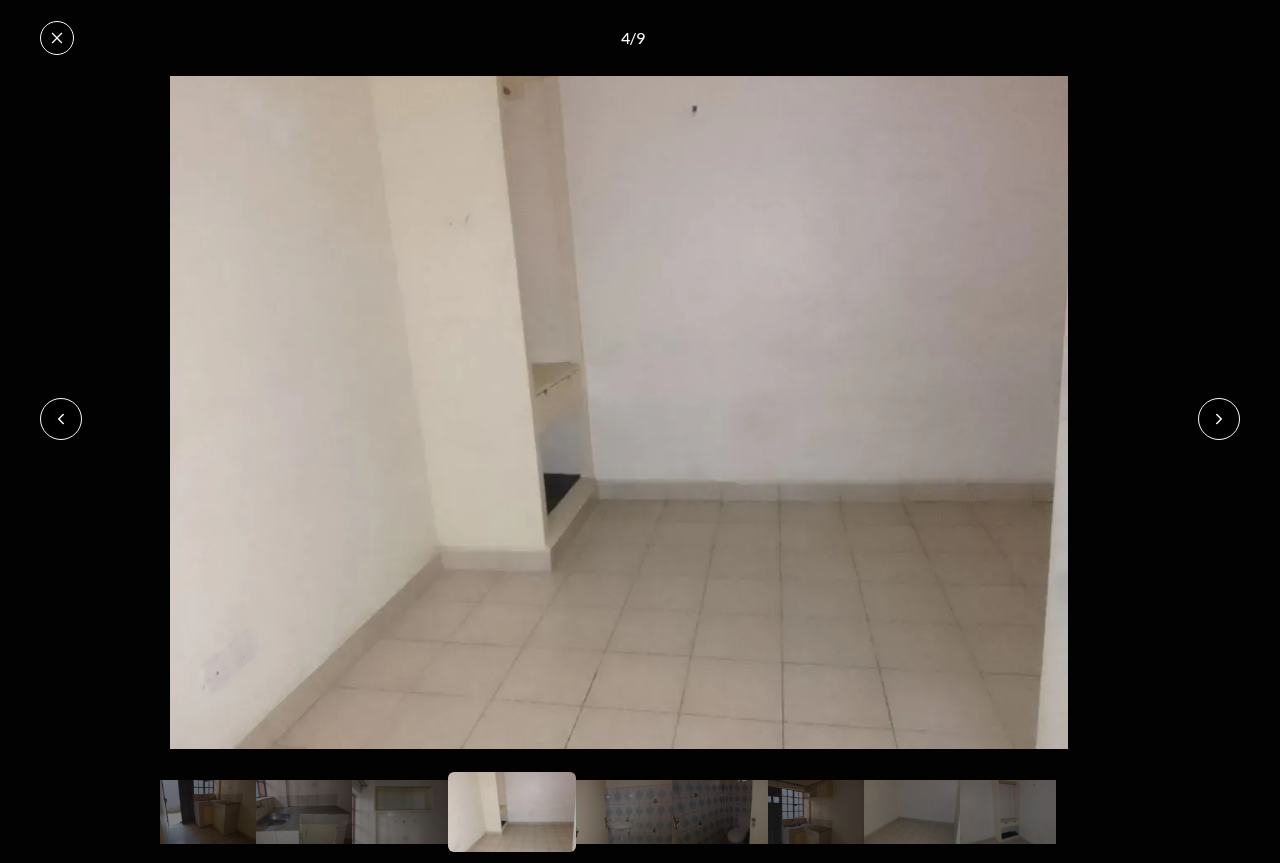click 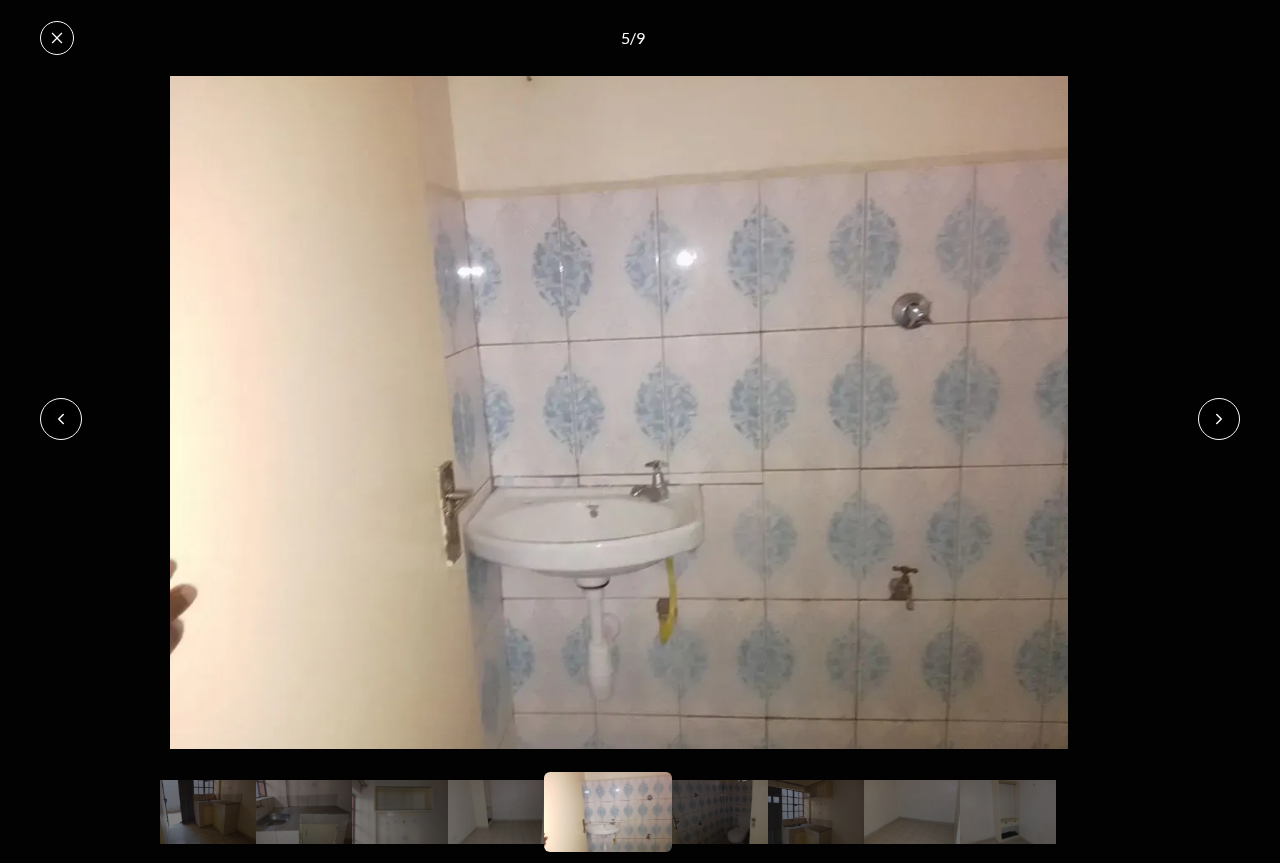 click 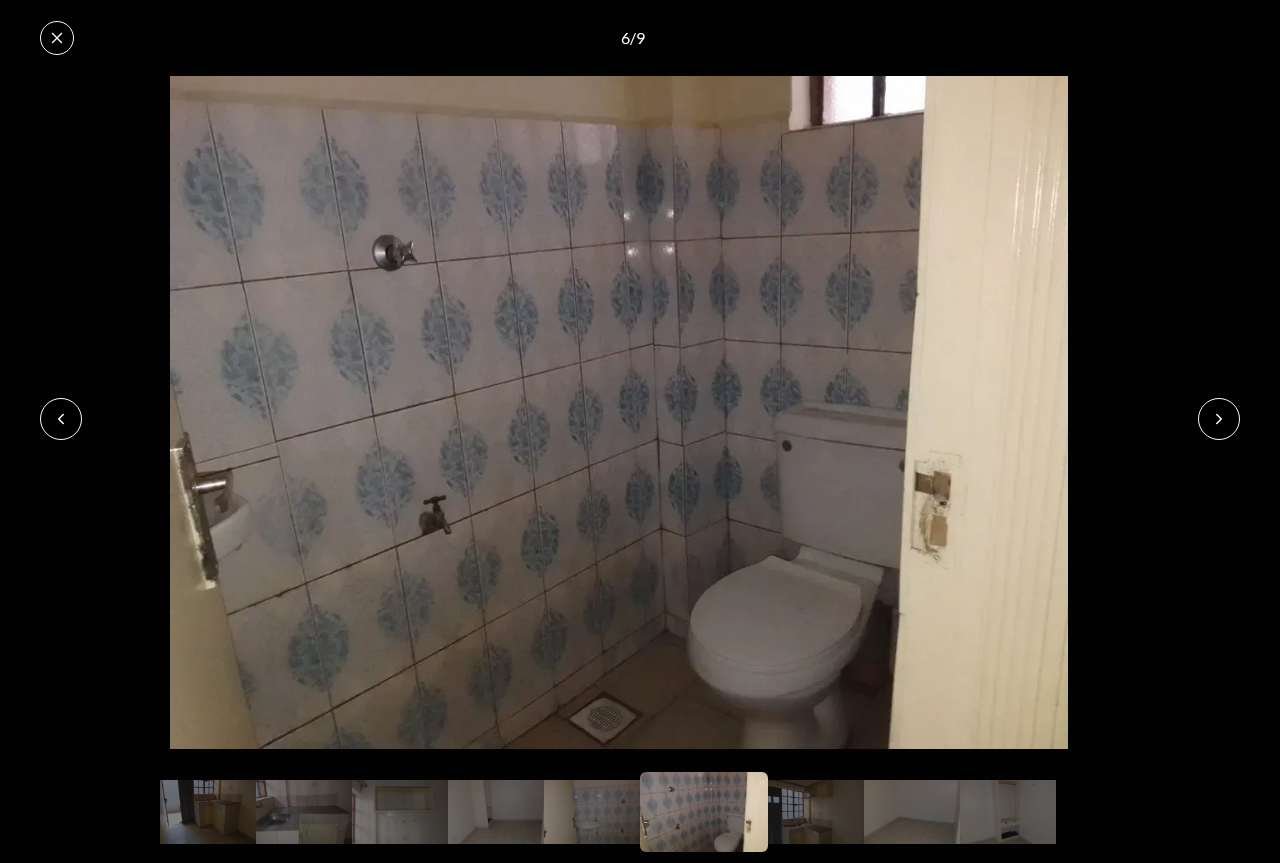 click 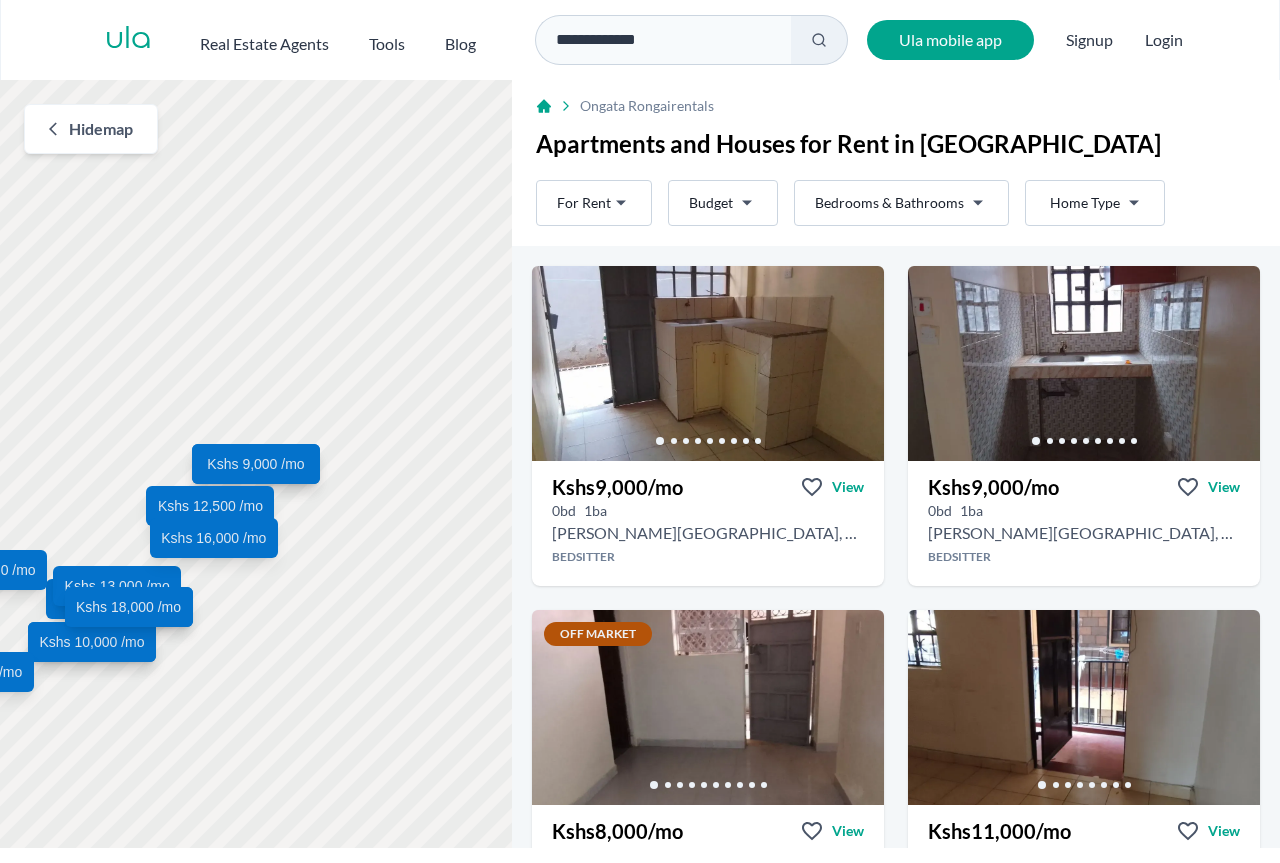 scroll, scrollTop: 0, scrollLeft: 0, axis: both 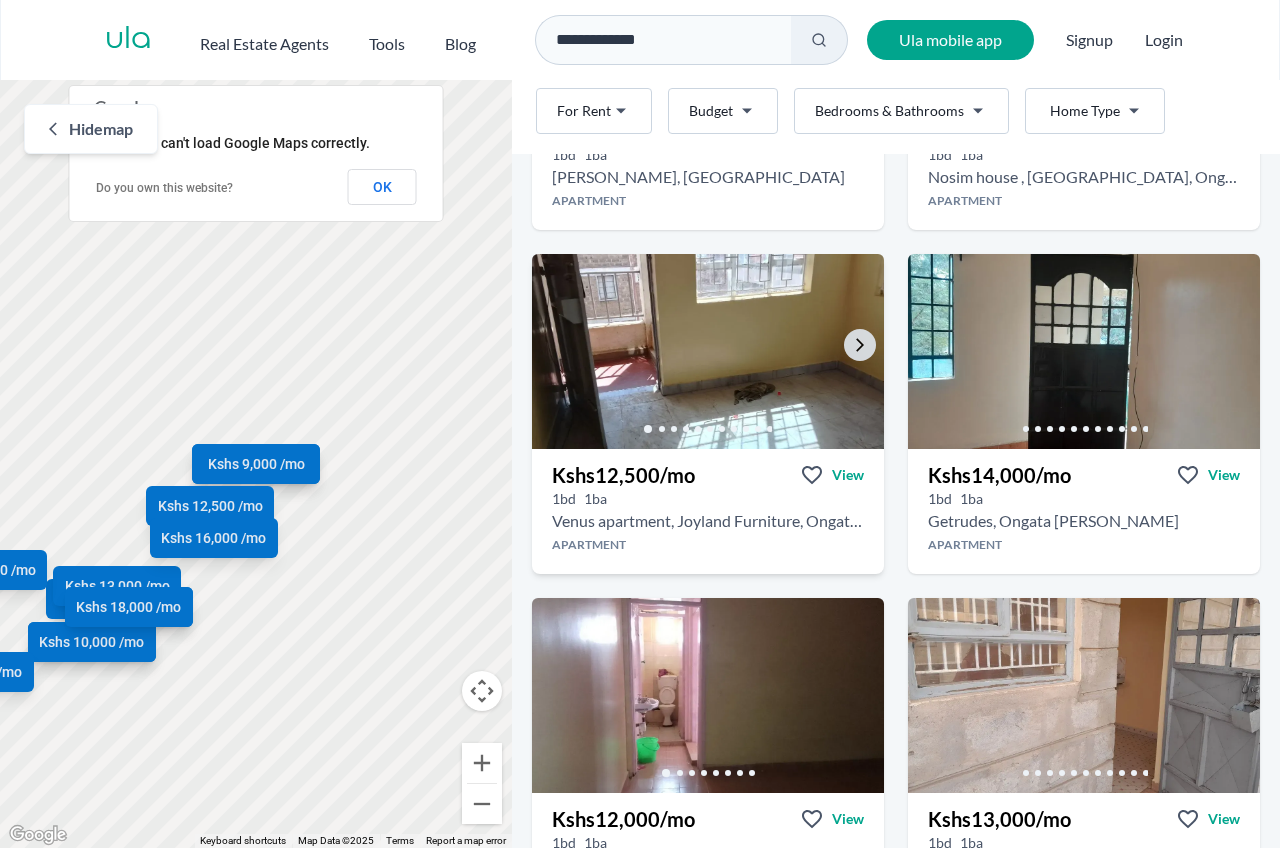 click at bounding box center (708, 351) 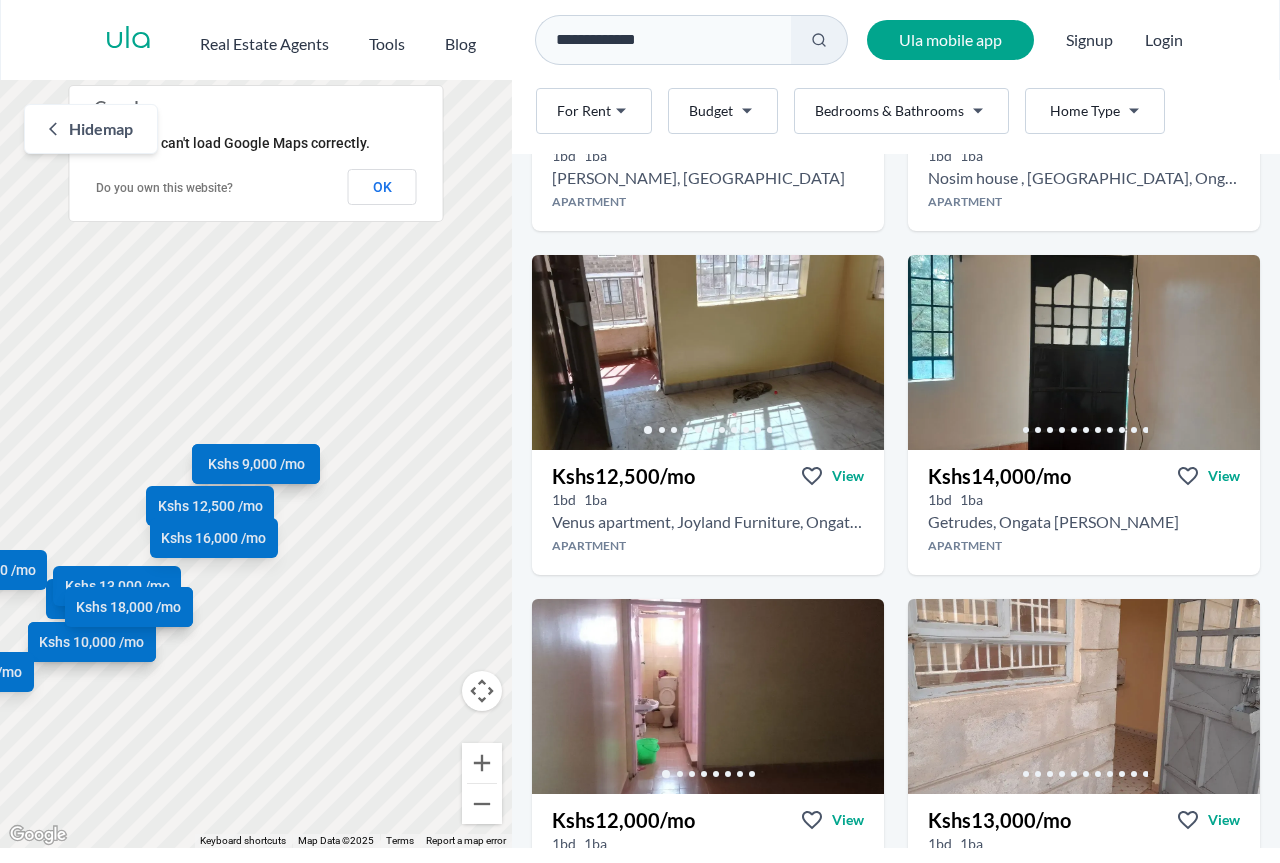 scroll, scrollTop: 700, scrollLeft: 0, axis: vertical 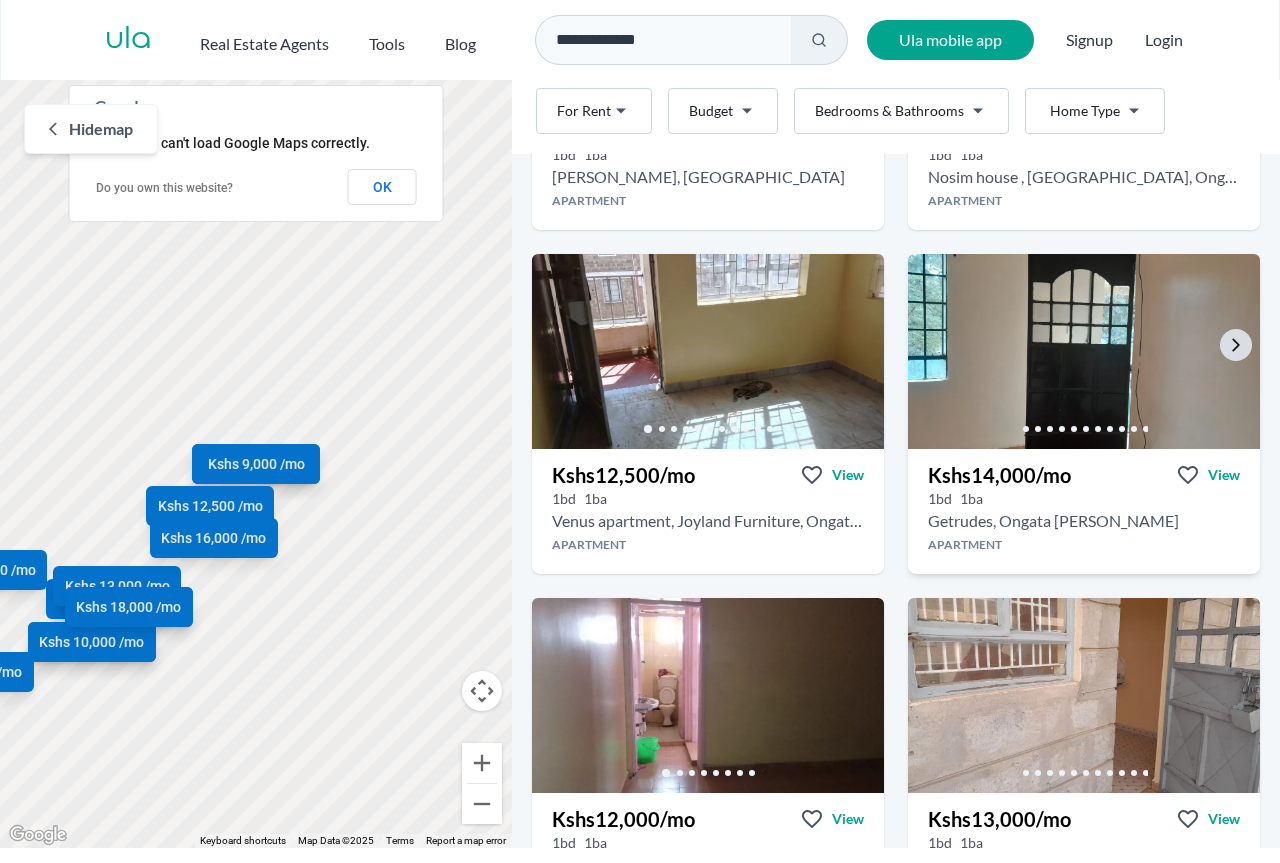 click at bounding box center [1084, 351] 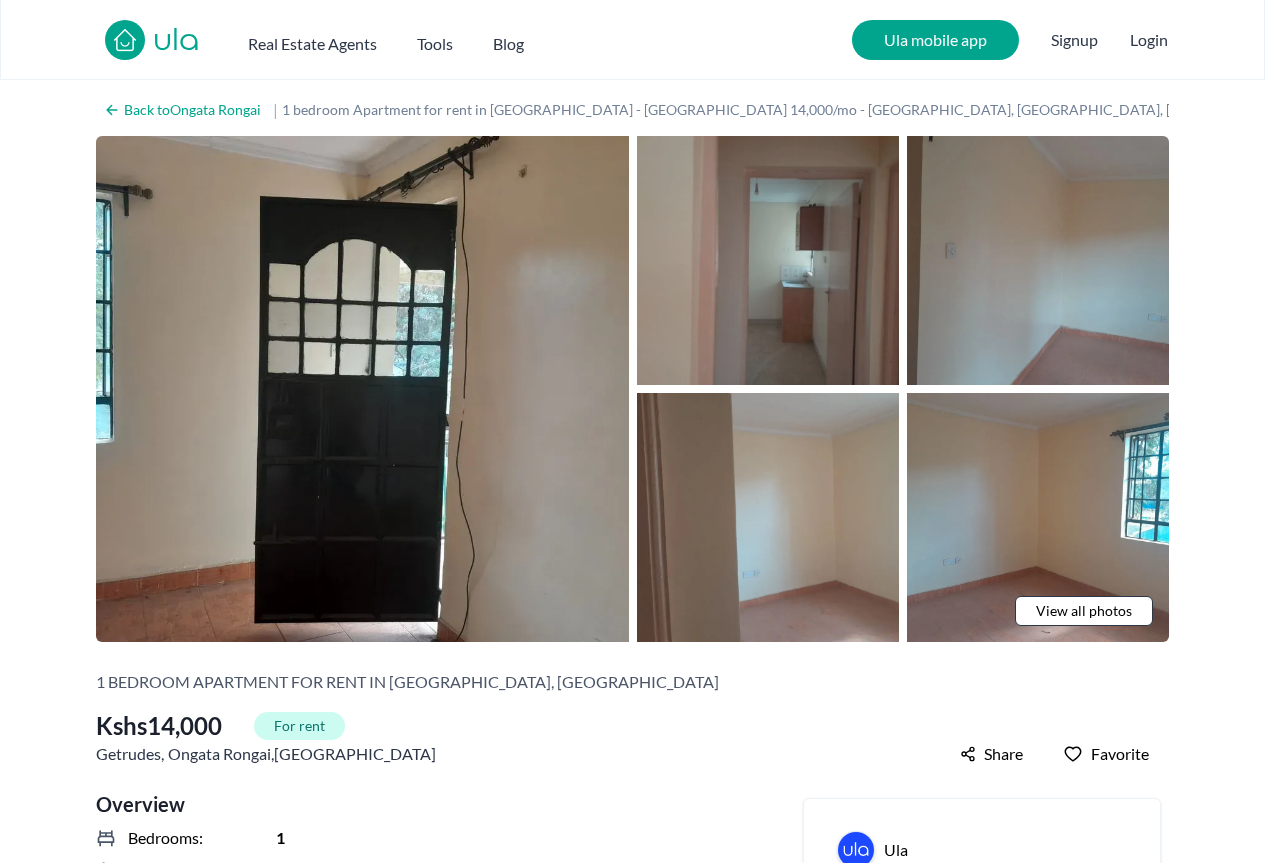 click at bounding box center [768, 260] 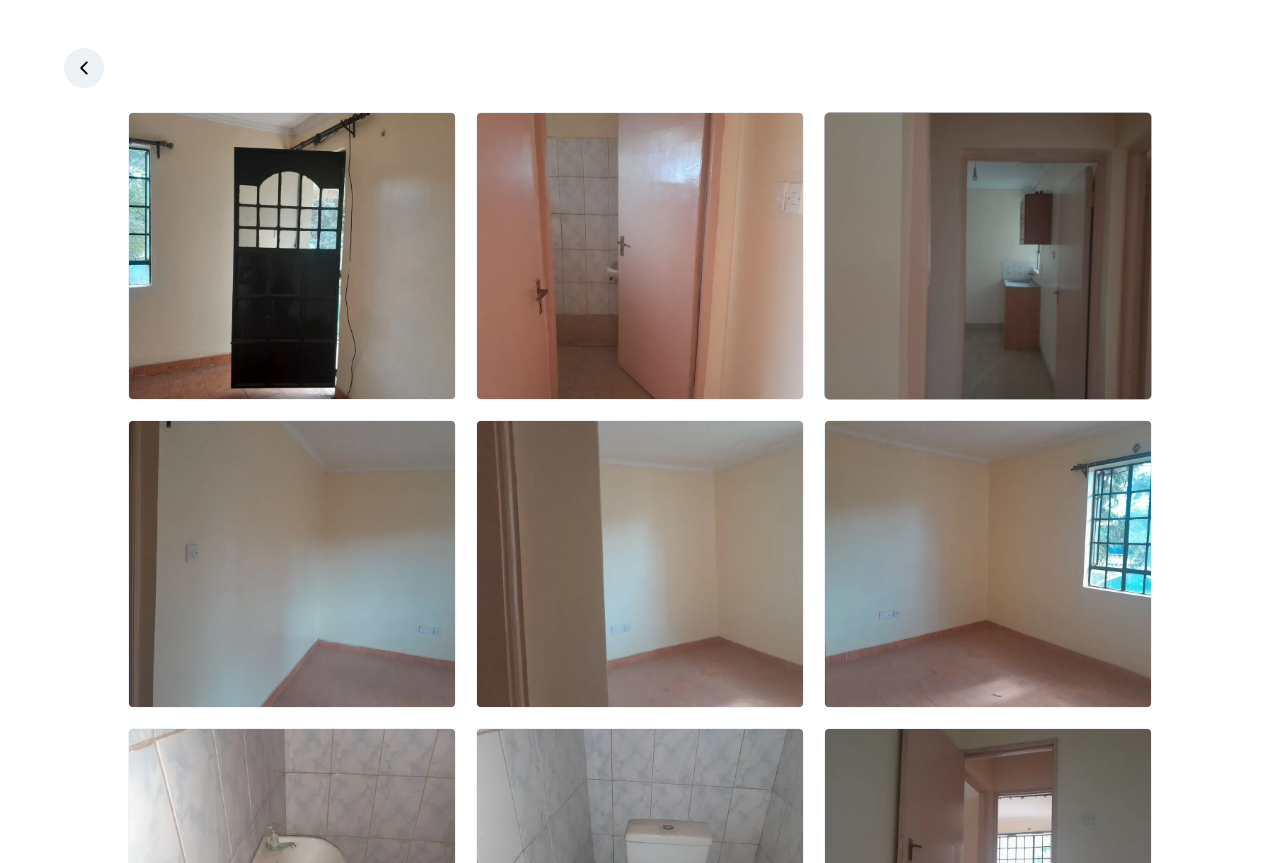 click at bounding box center (988, 256) 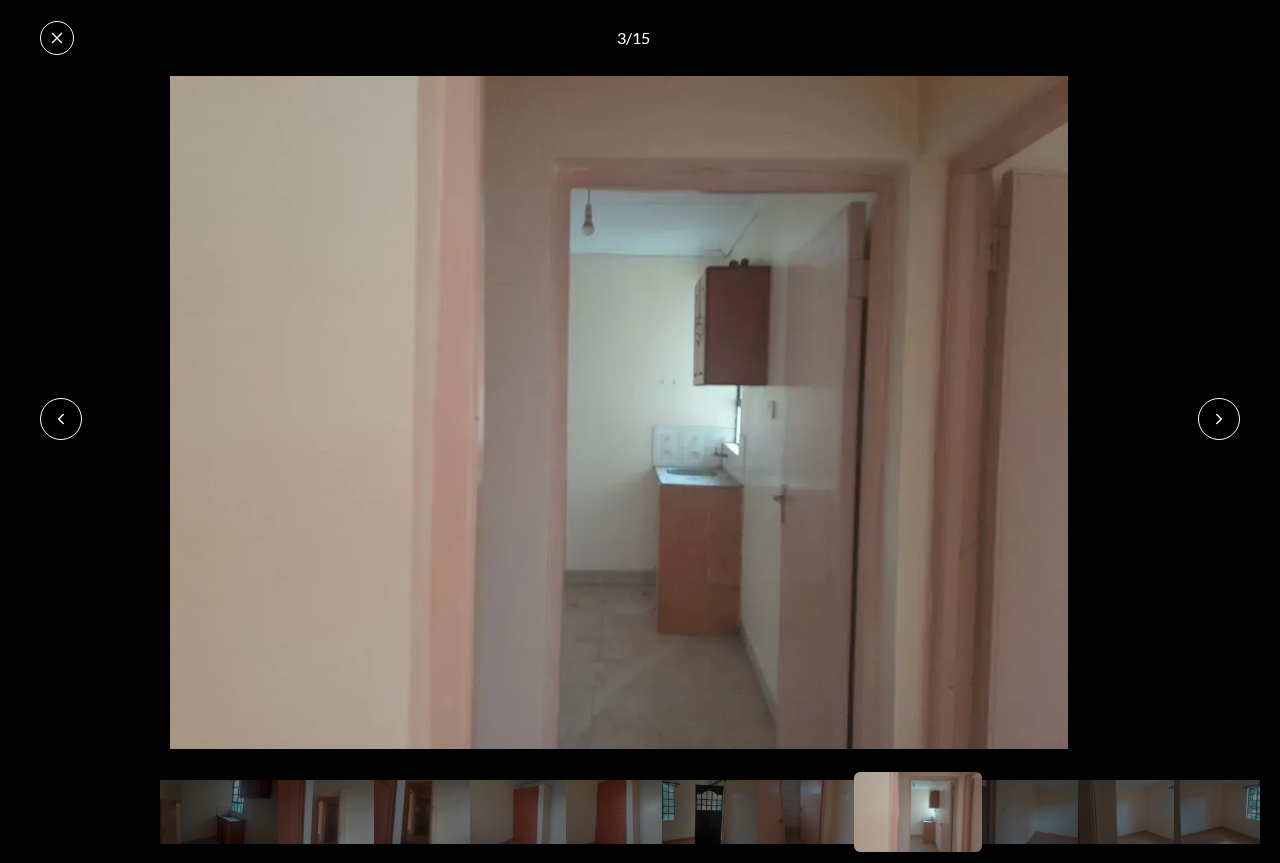 click 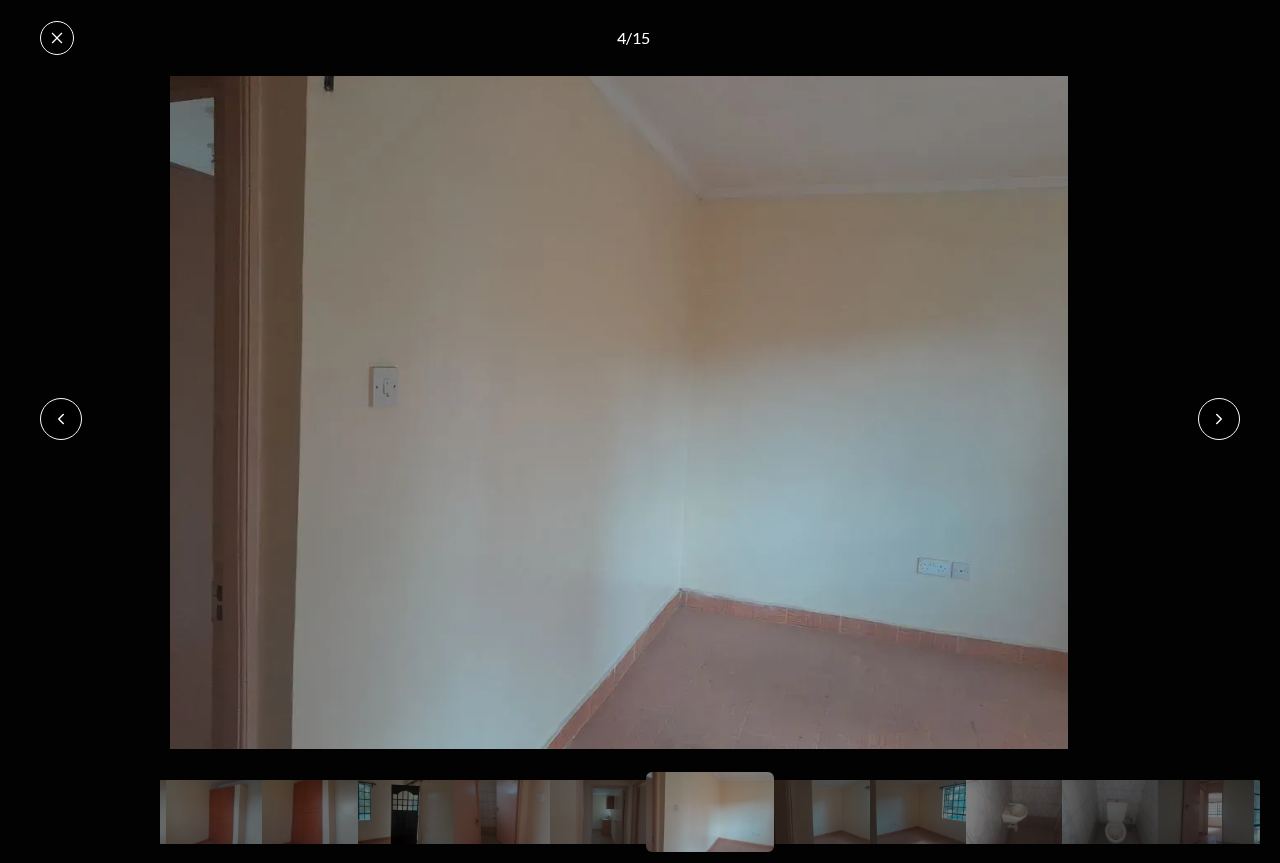 click 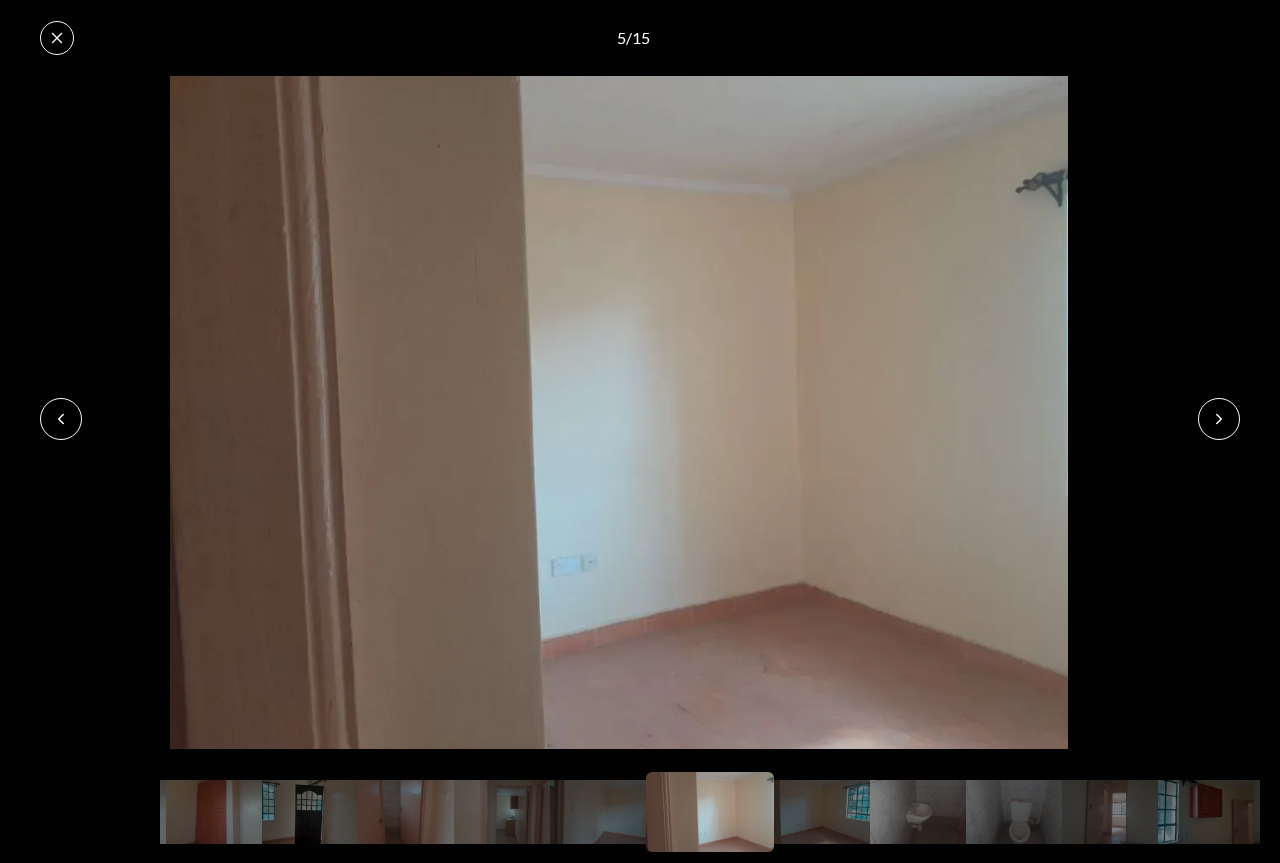 click 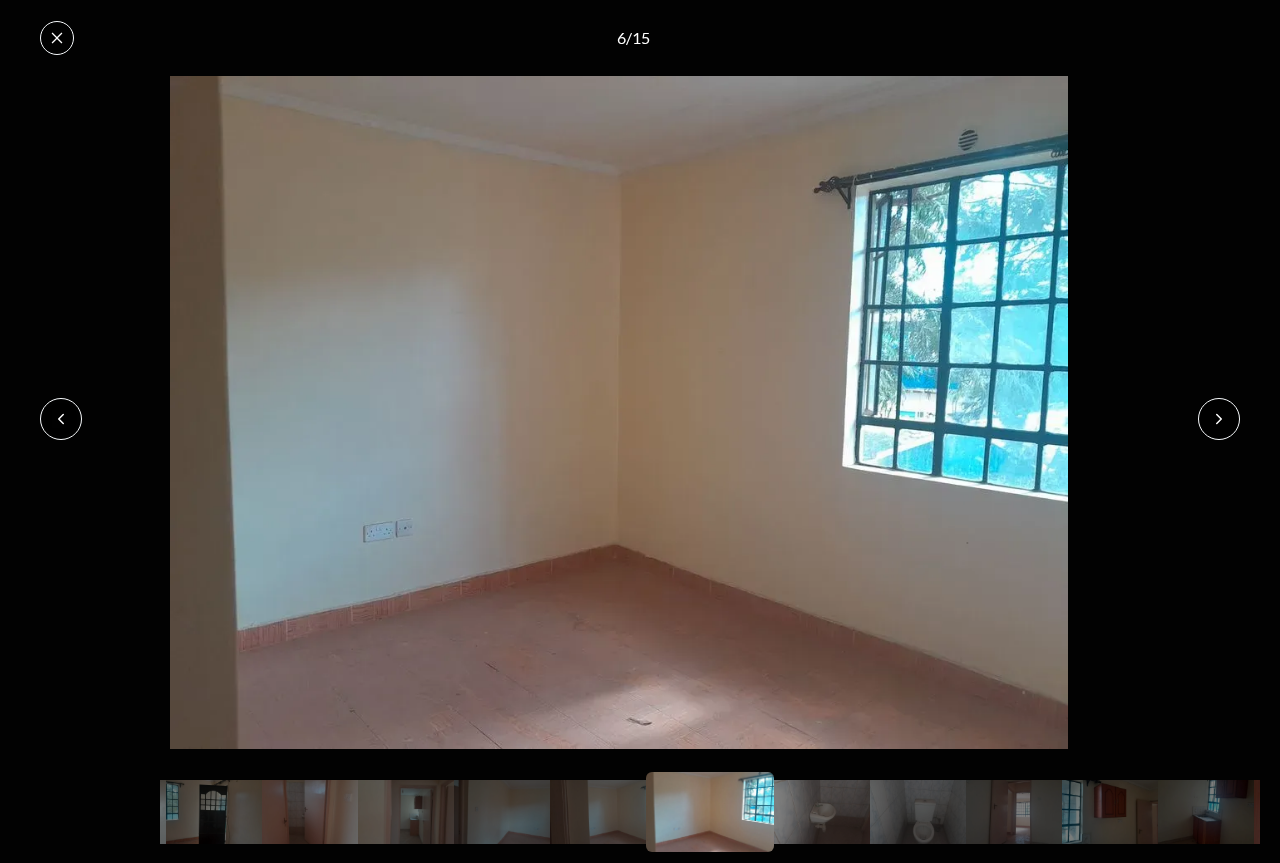 click 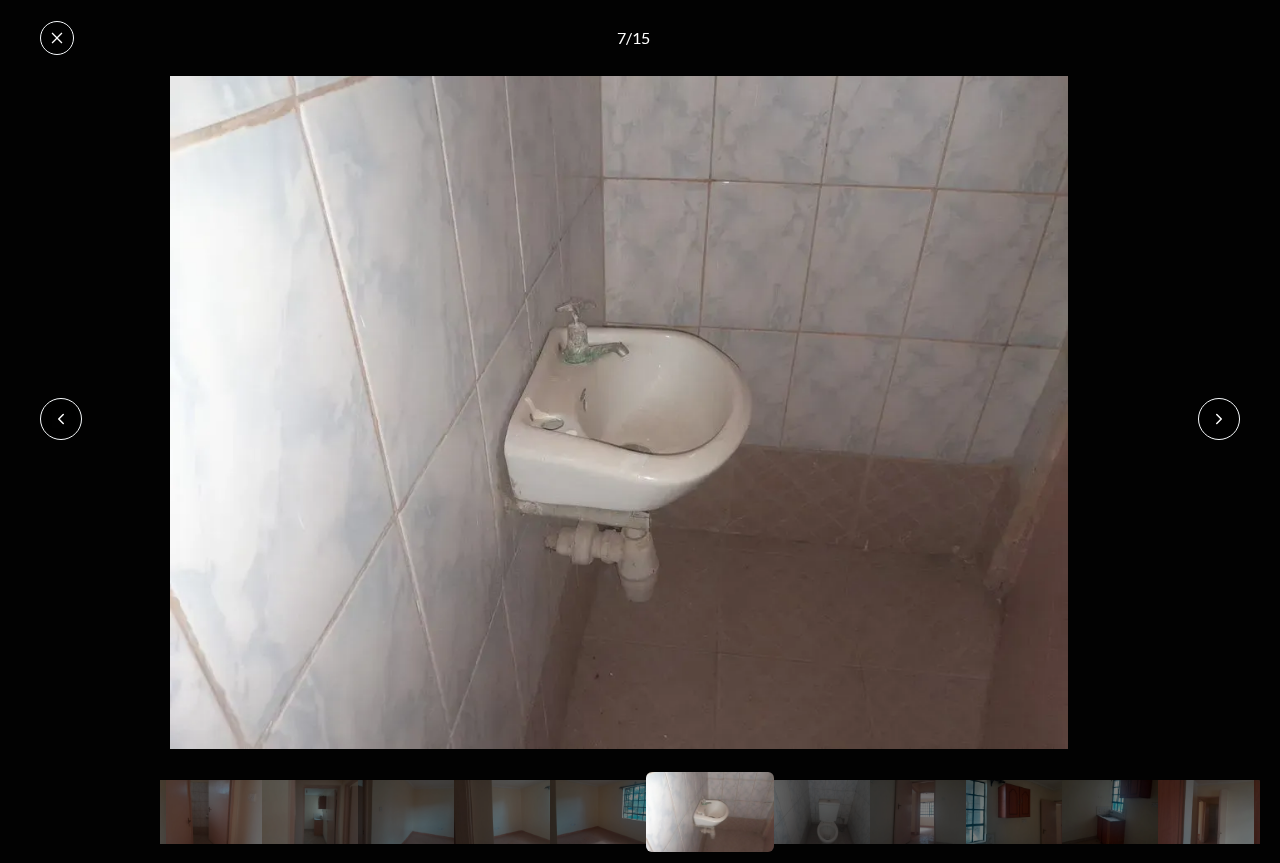 click 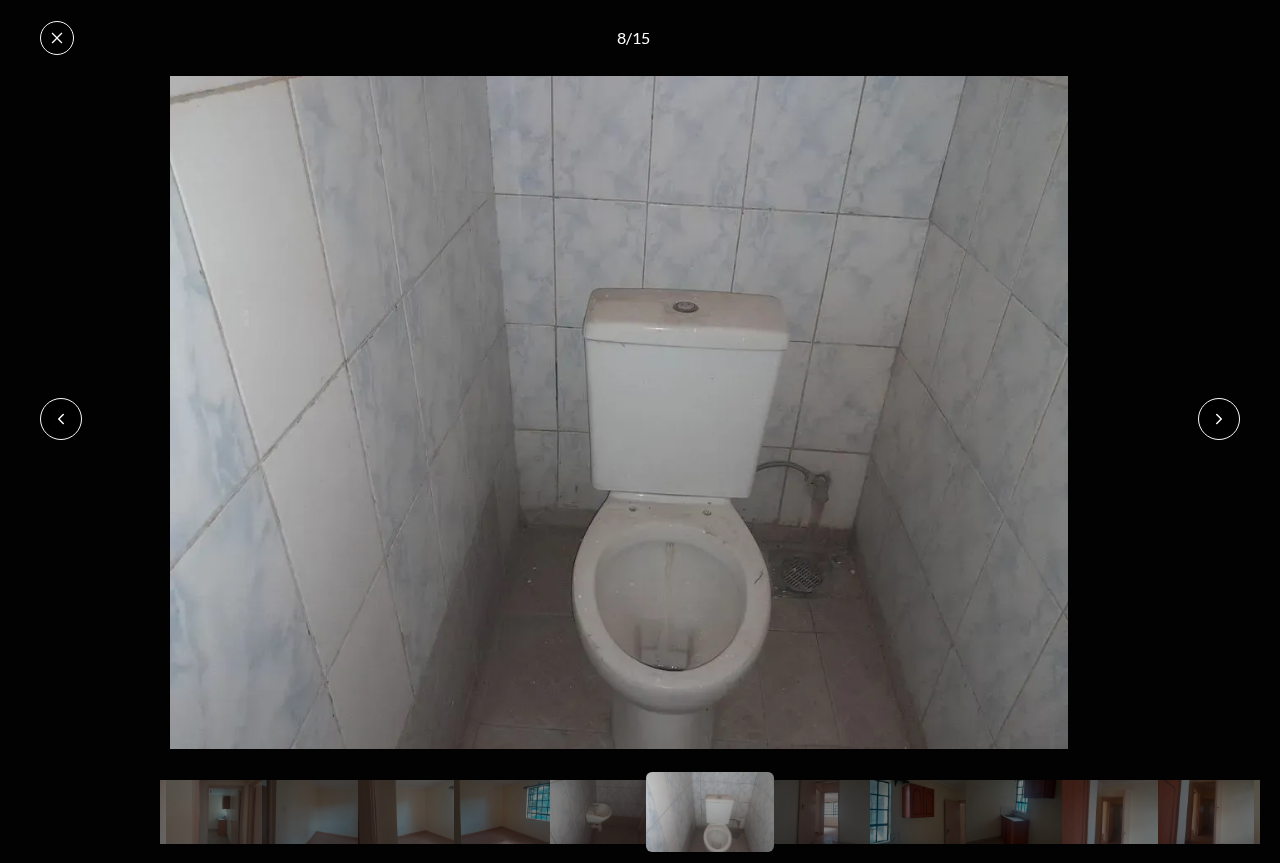 click 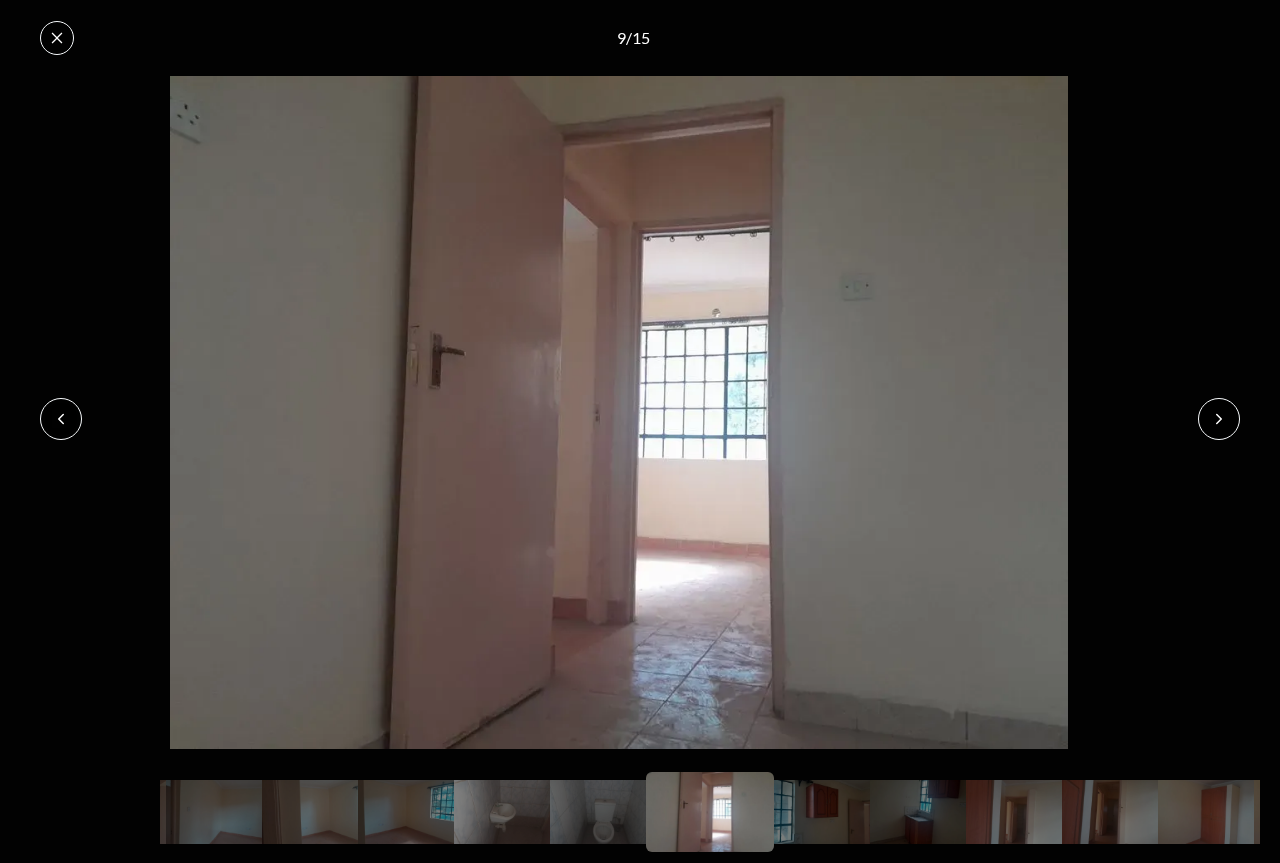 click 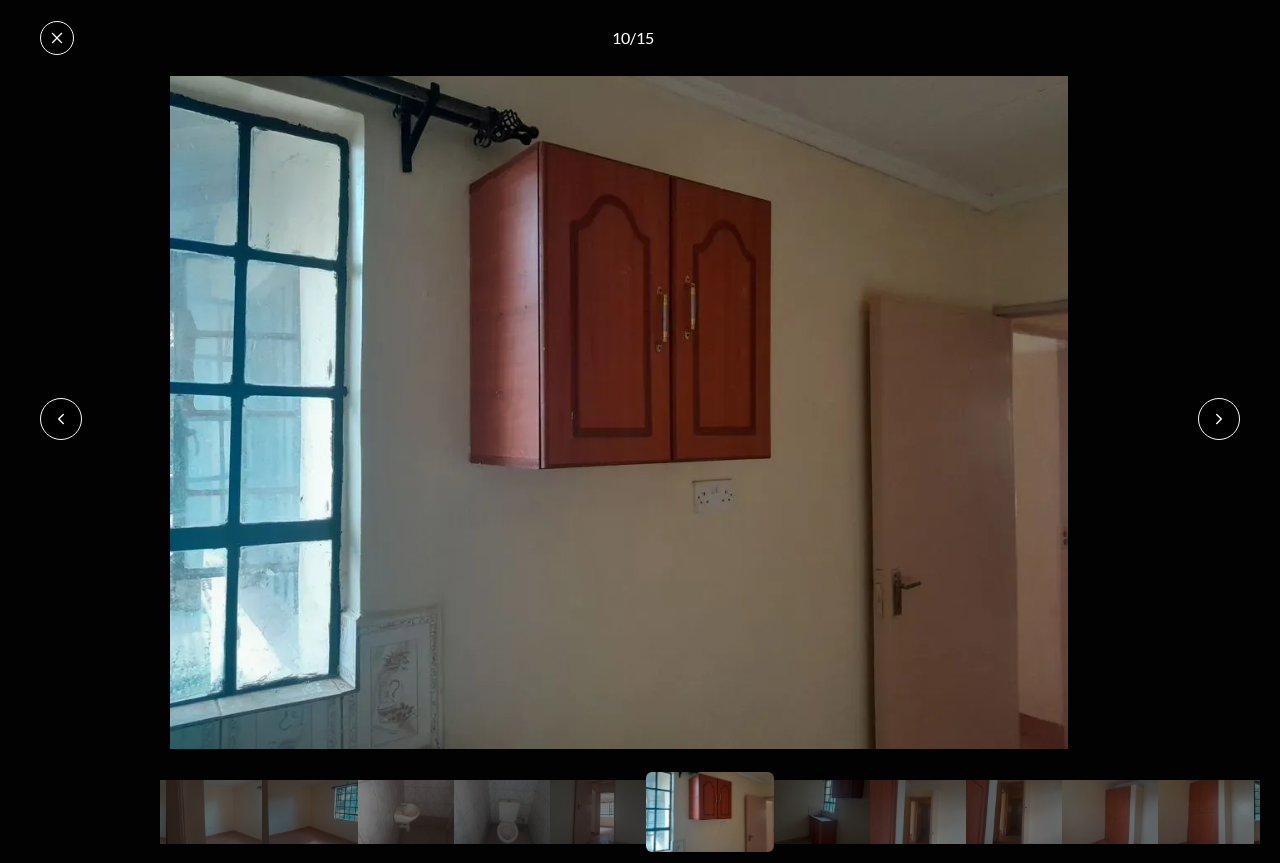 click 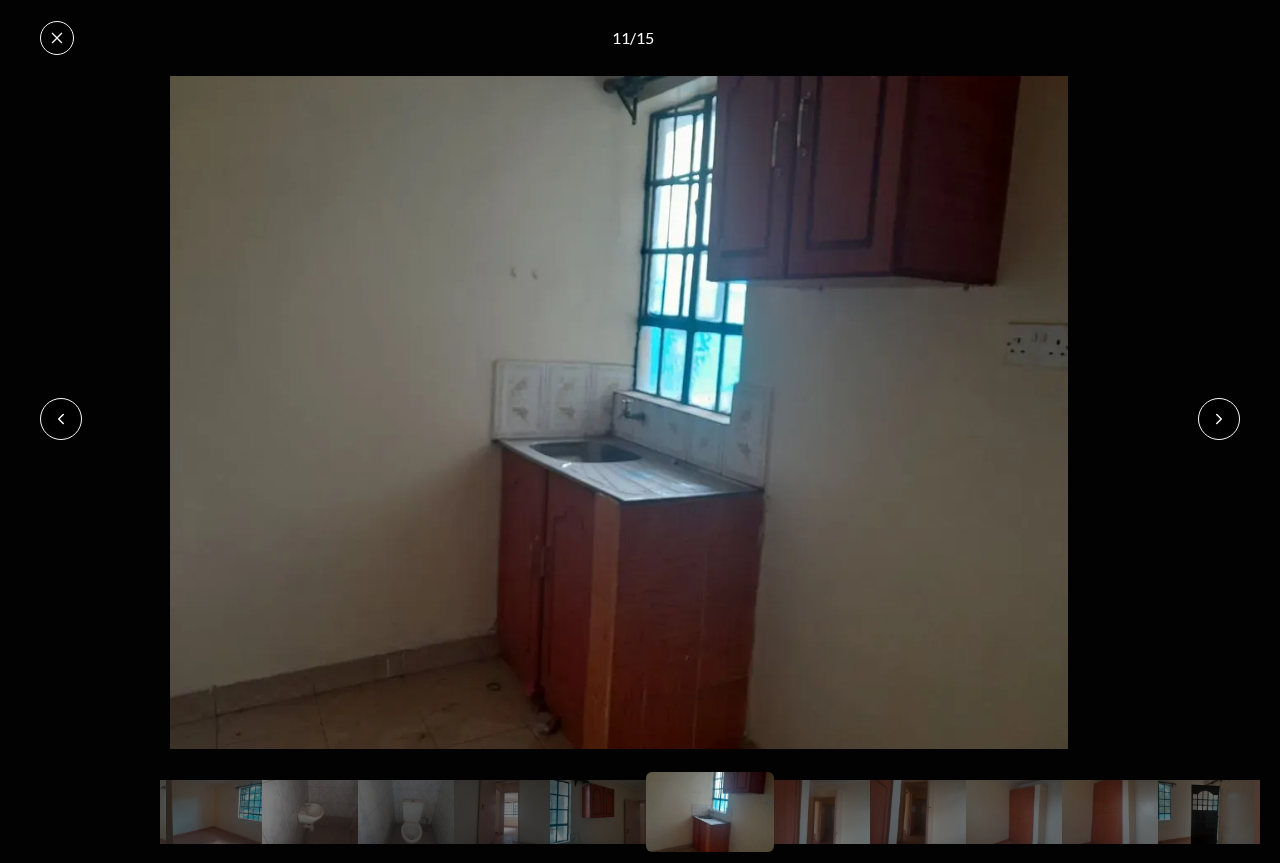 click 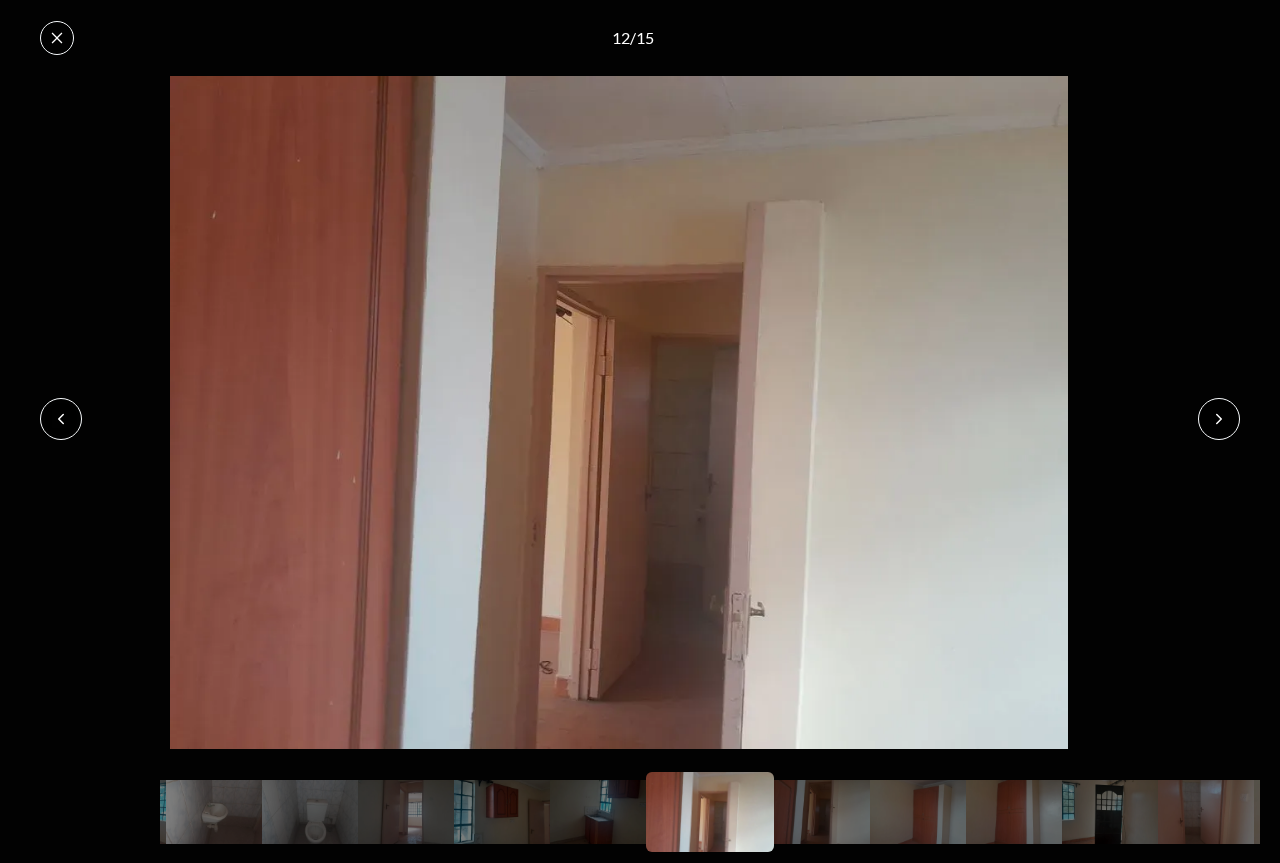 click 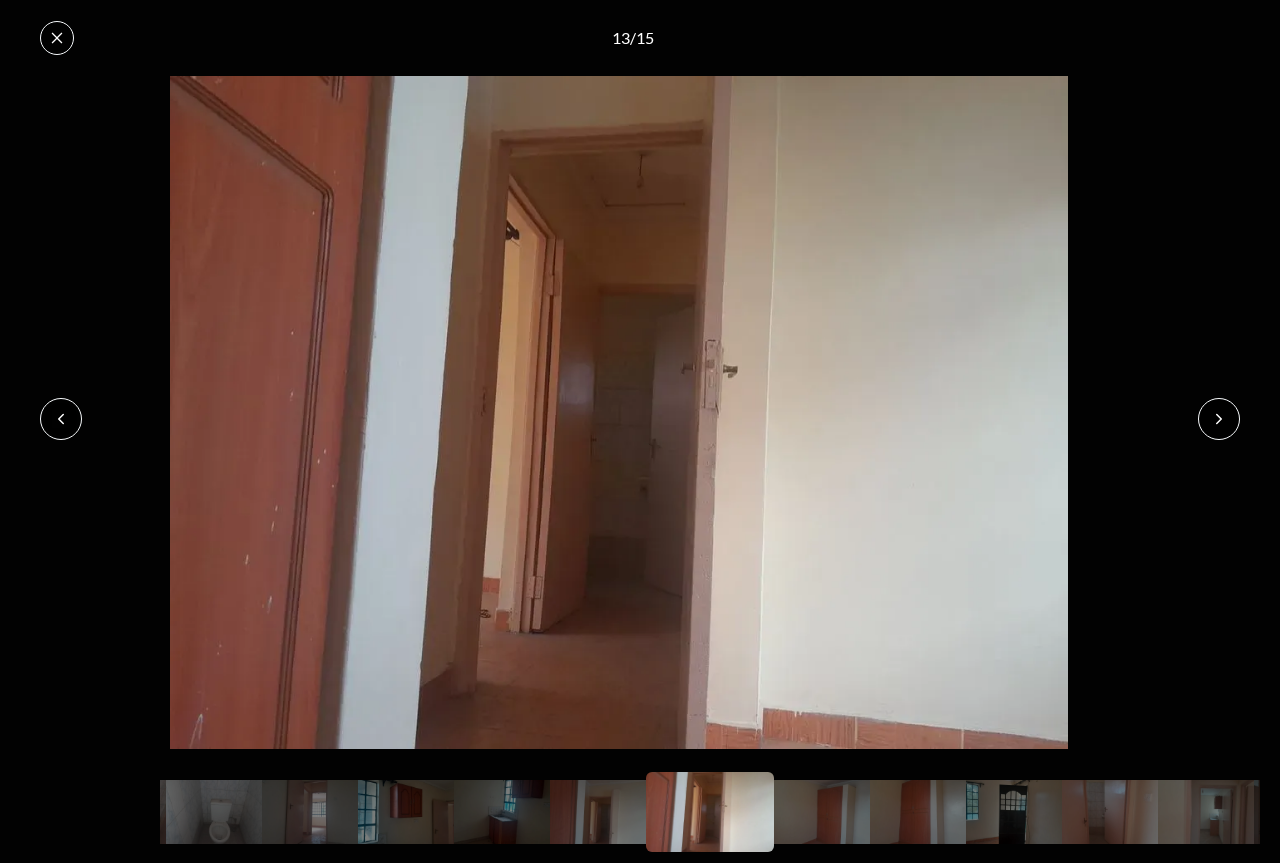 click 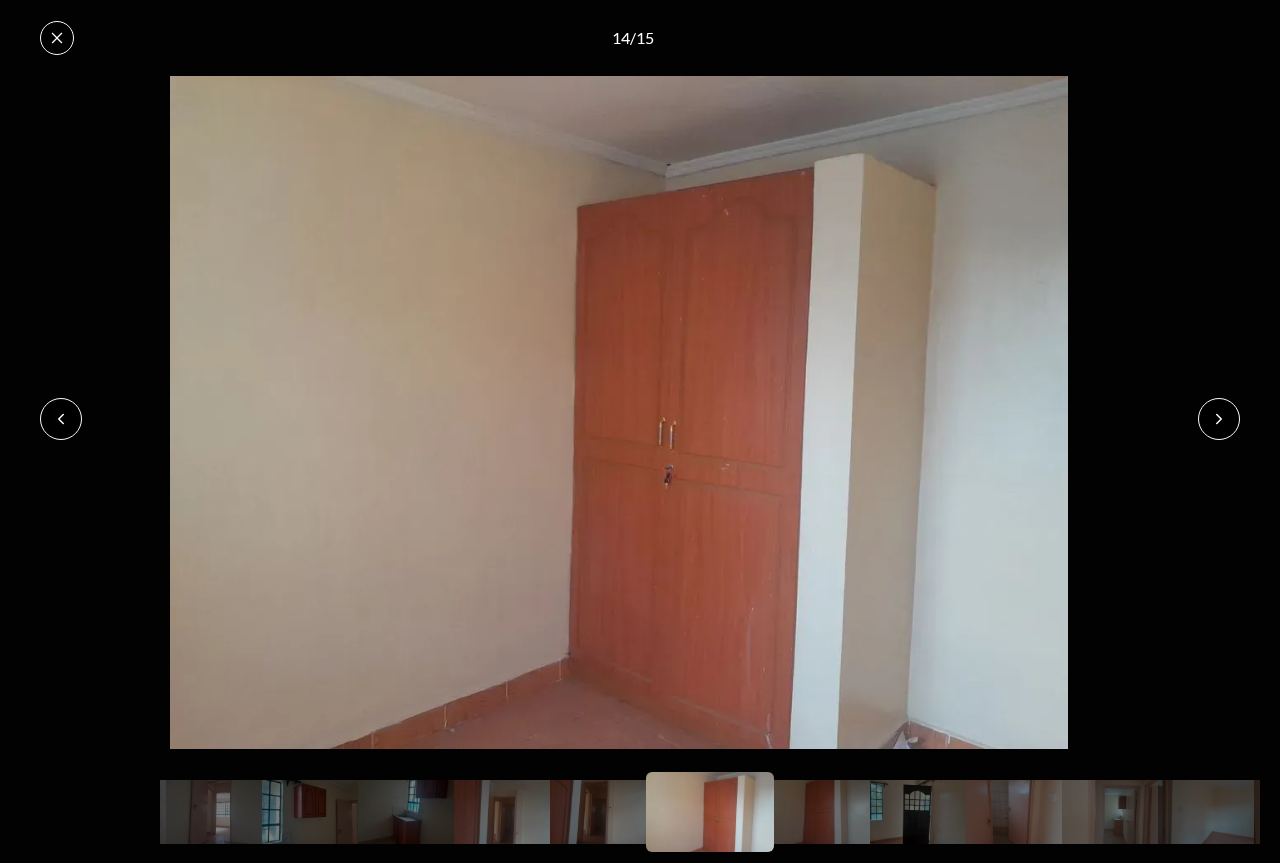 click 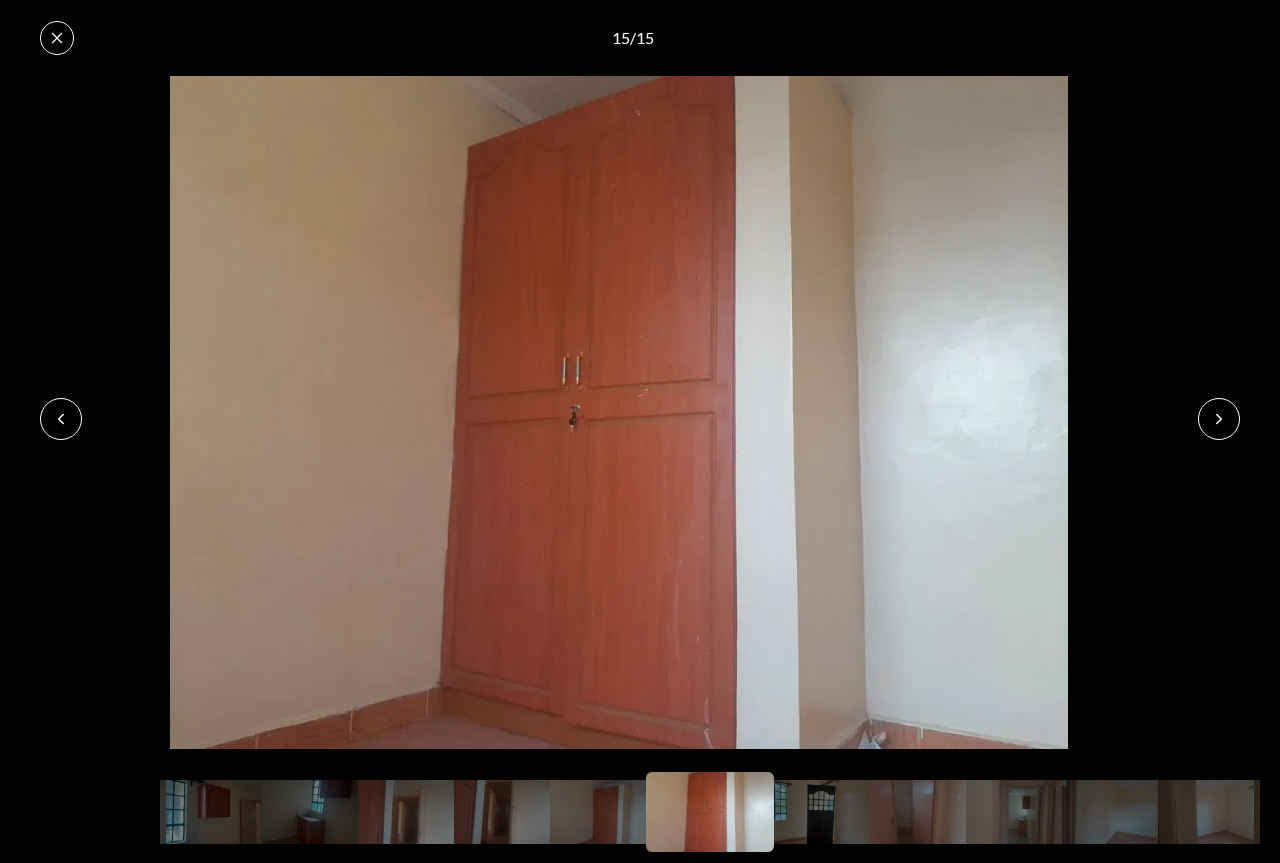click 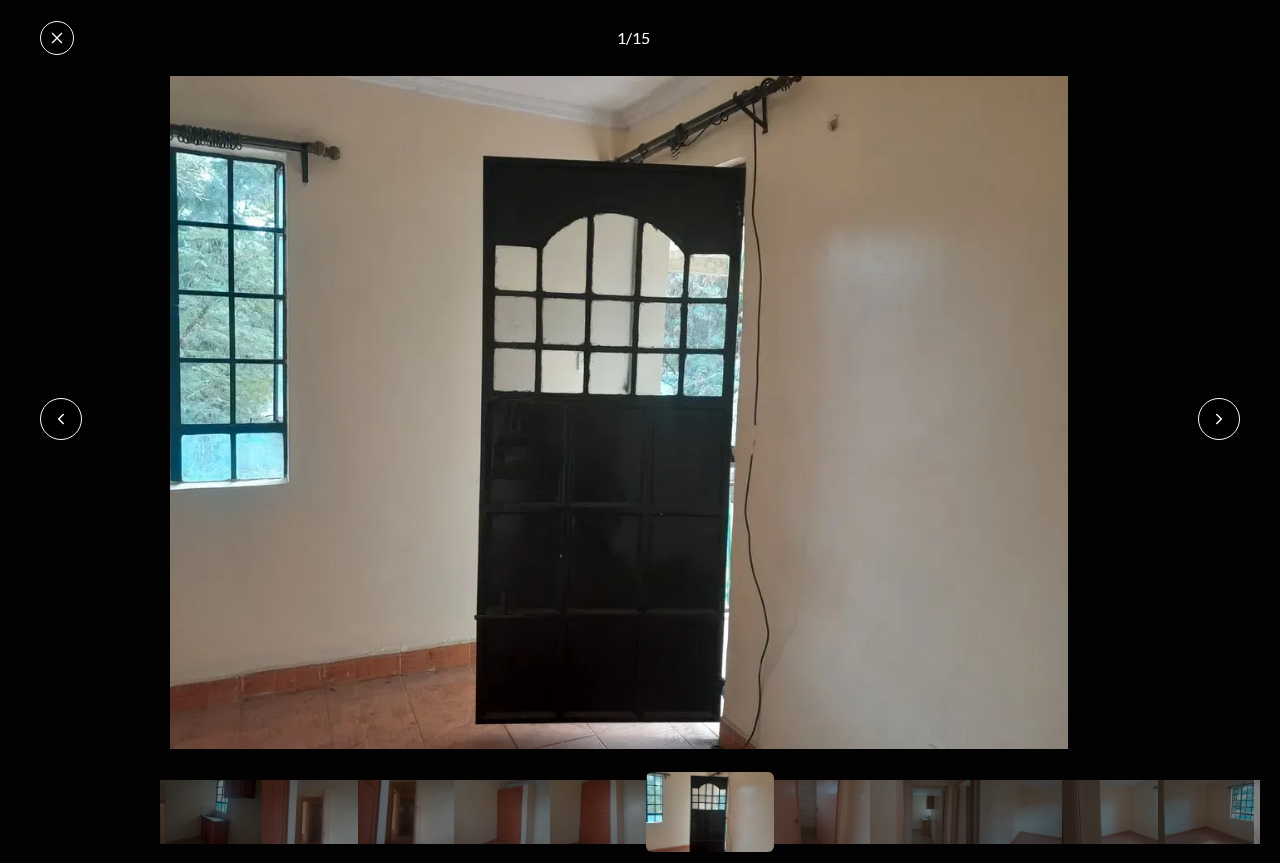 click 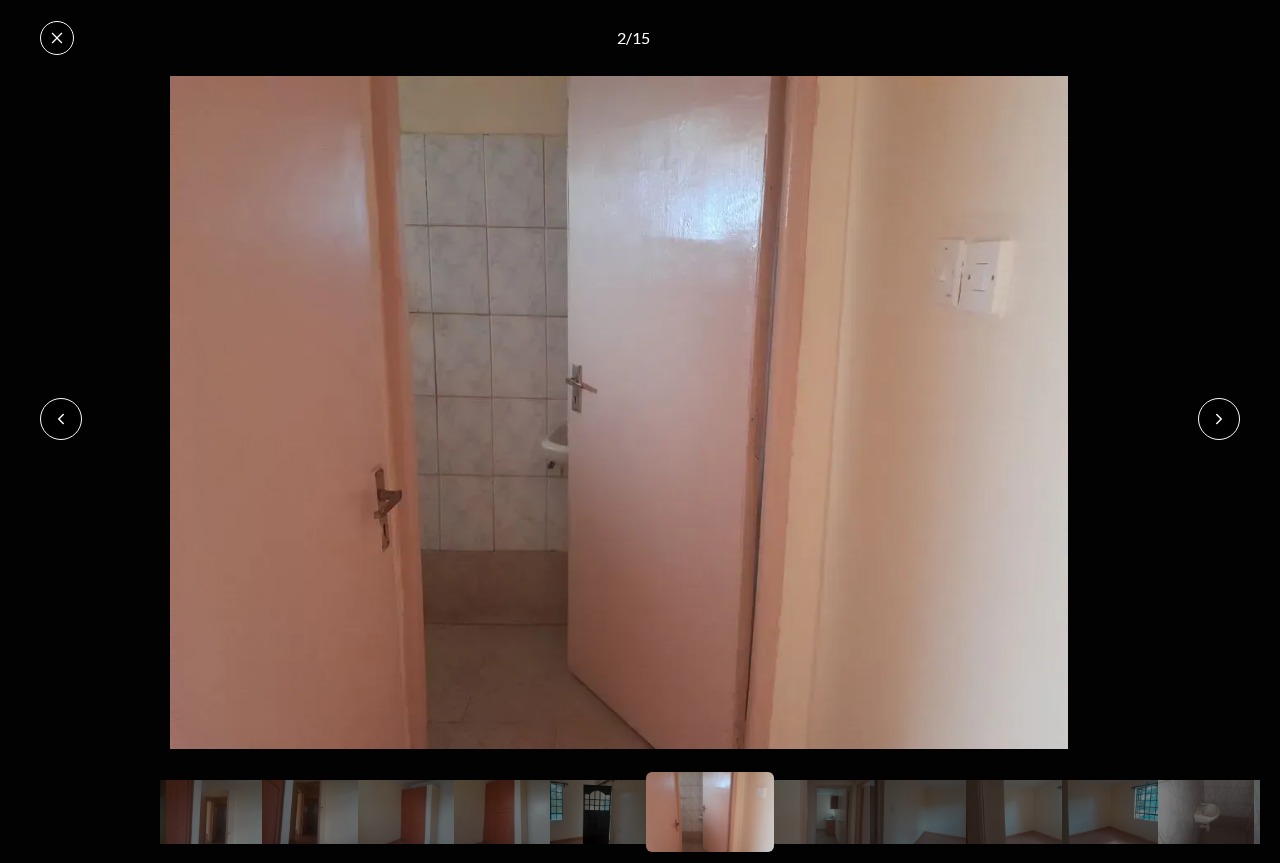 click 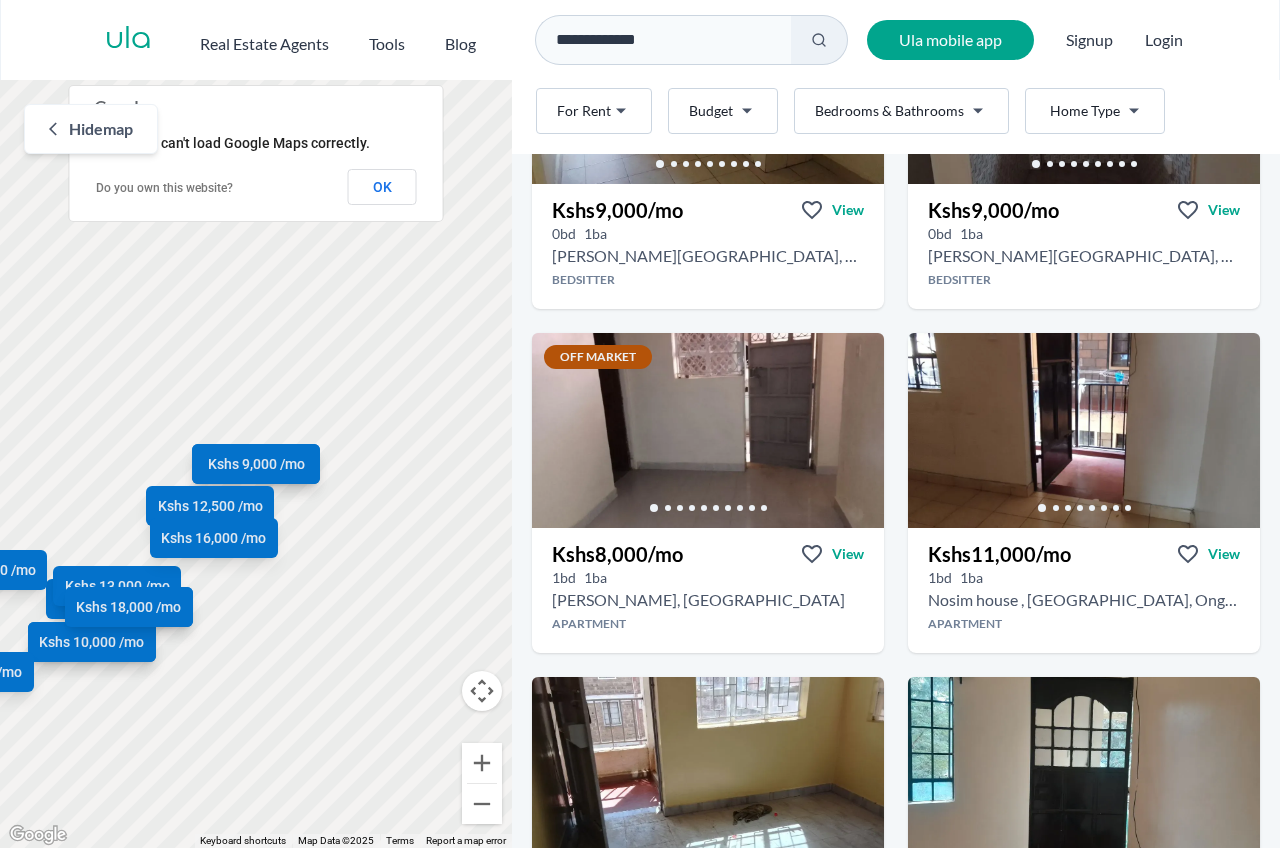 scroll, scrollTop: 300, scrollLeft: 0, axis: vertical 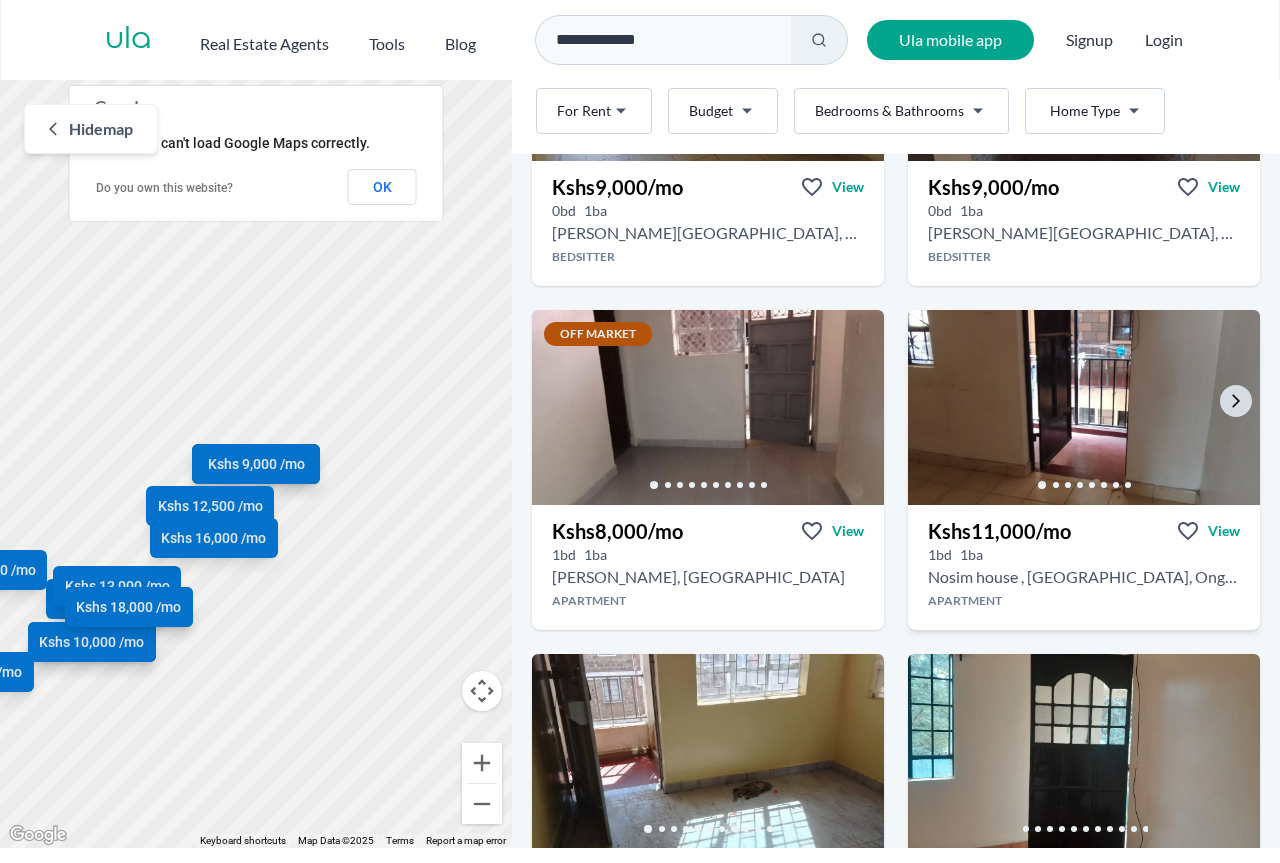 click at bounding box center [1084, 407] 